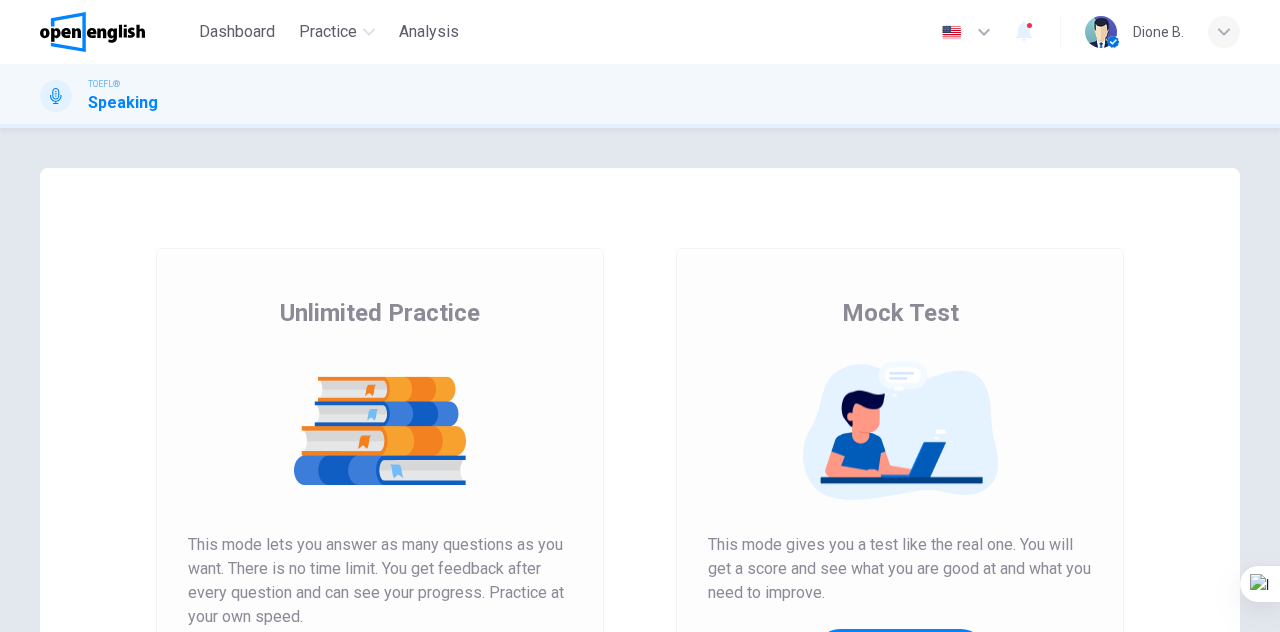 scroll, scrollTop: 0, scrollLeft: 0, axis: both 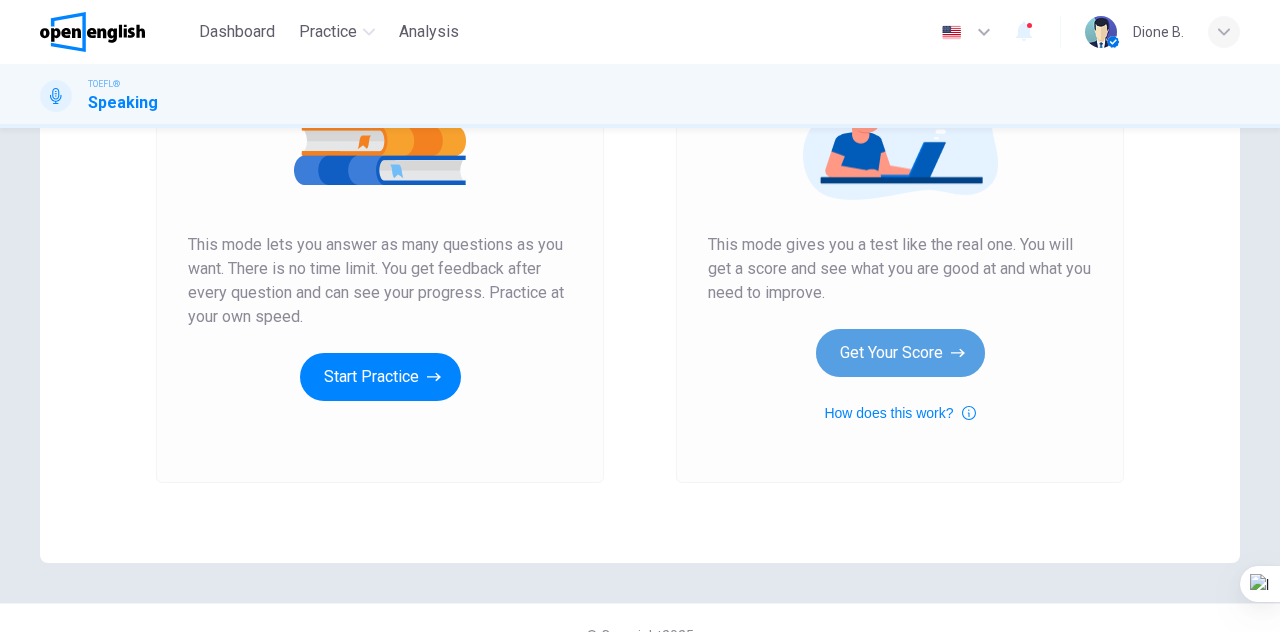 click on "Get Your Score" at bounding box center (900, 353) 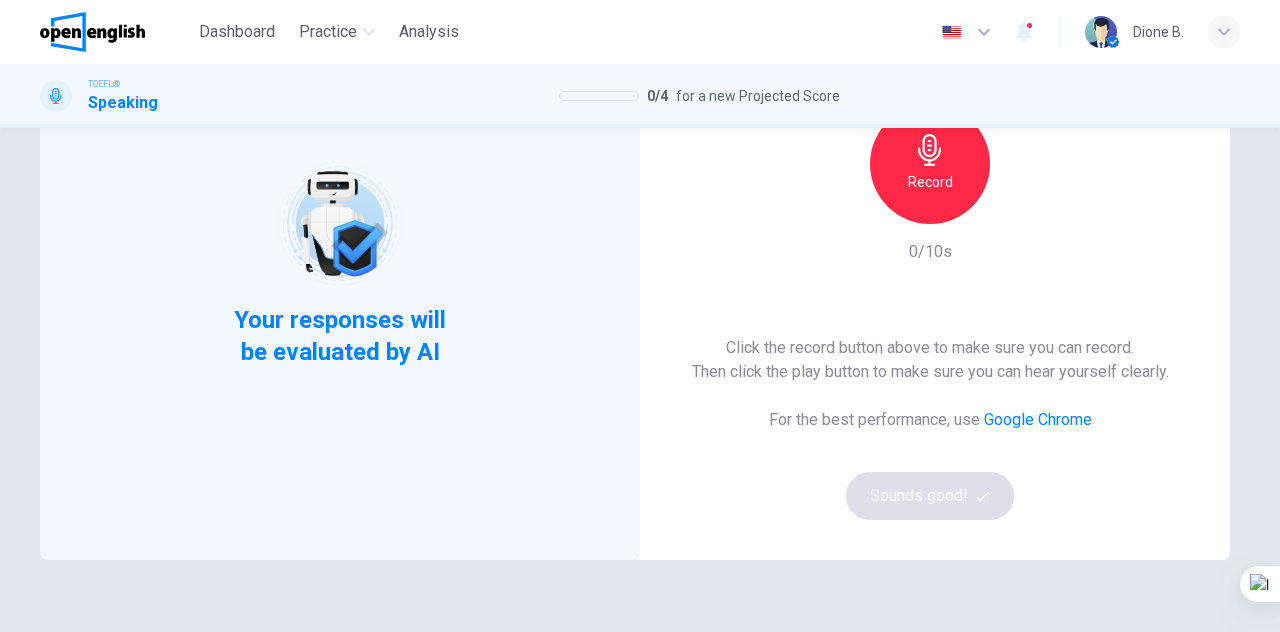 scroll, scrollTop: 100, scrollLeft: 0, axis: vertical 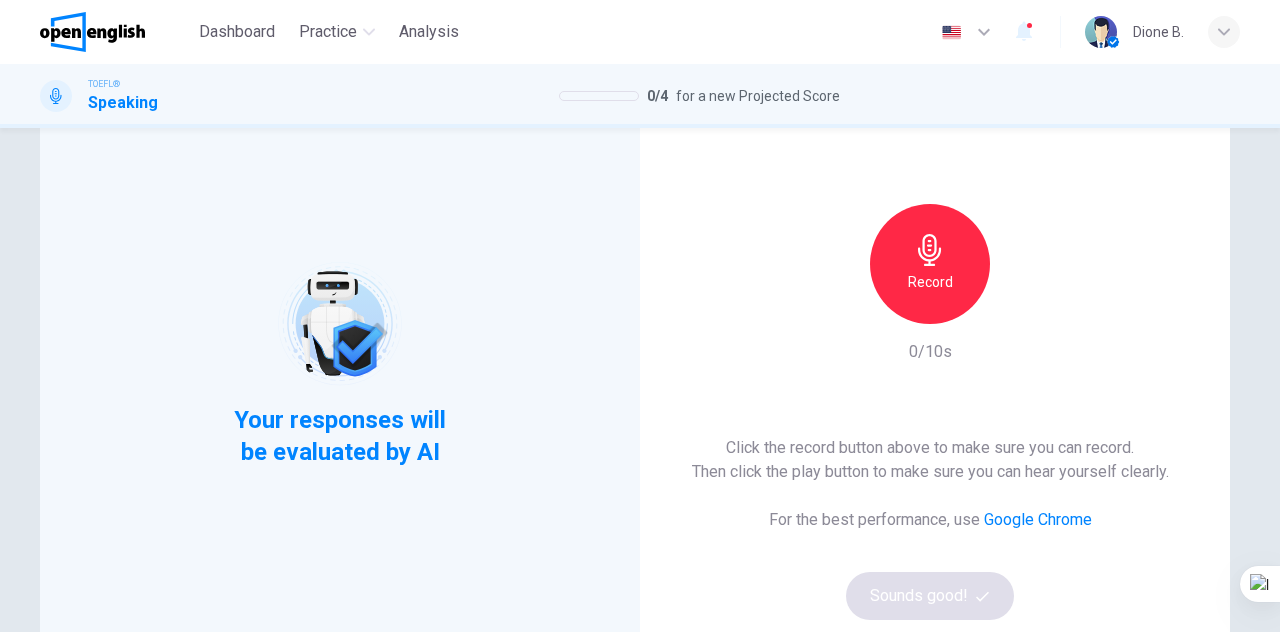 click on "Record" at bounding box center [930, 282] 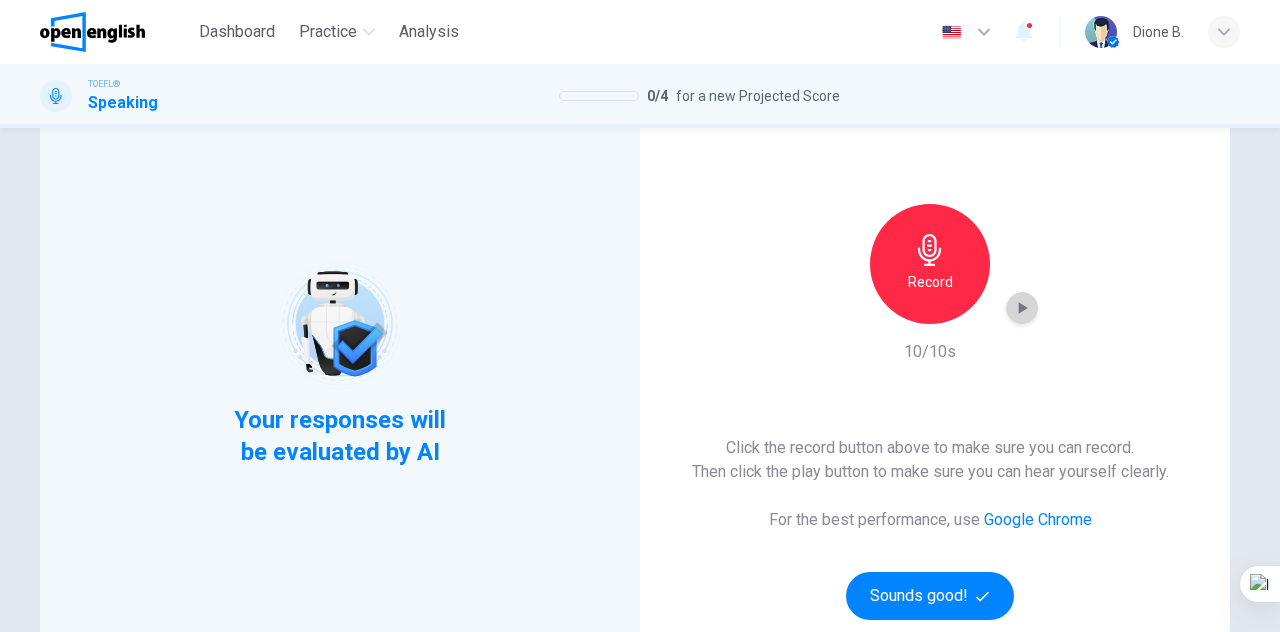 click at bounding box center (1022, 308) 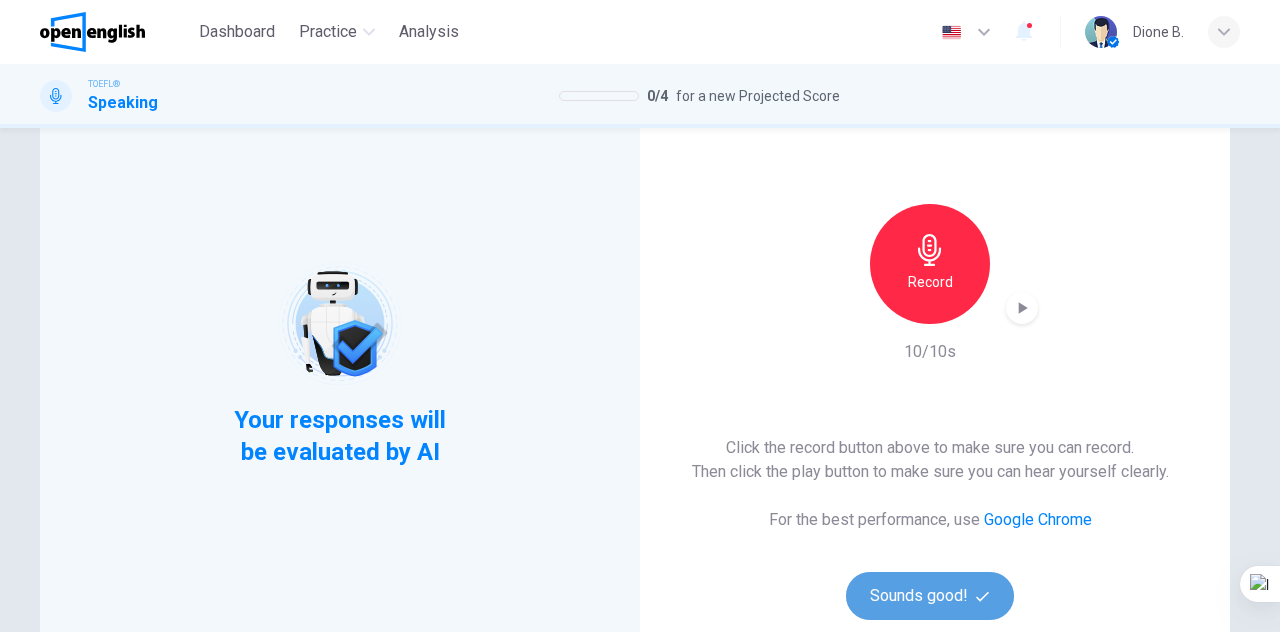 click on "Sounds good!" at bounding box center (930, 596) 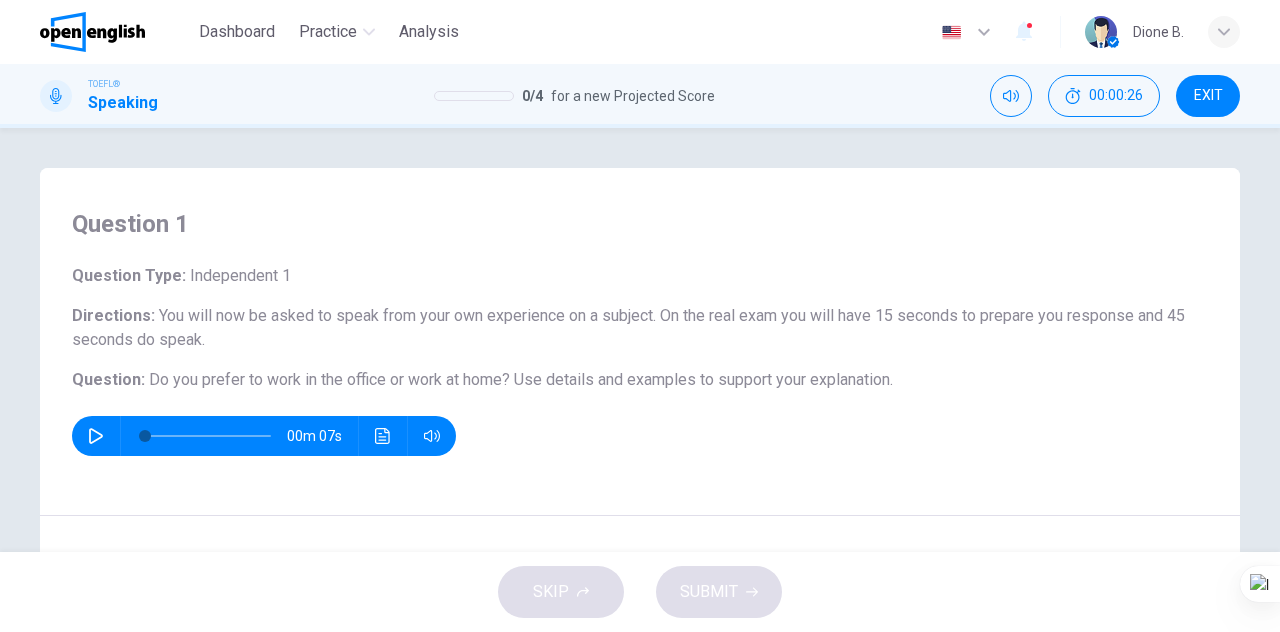 scroll, scrollTop: 100, scrollLeft: 0, axis: vertical 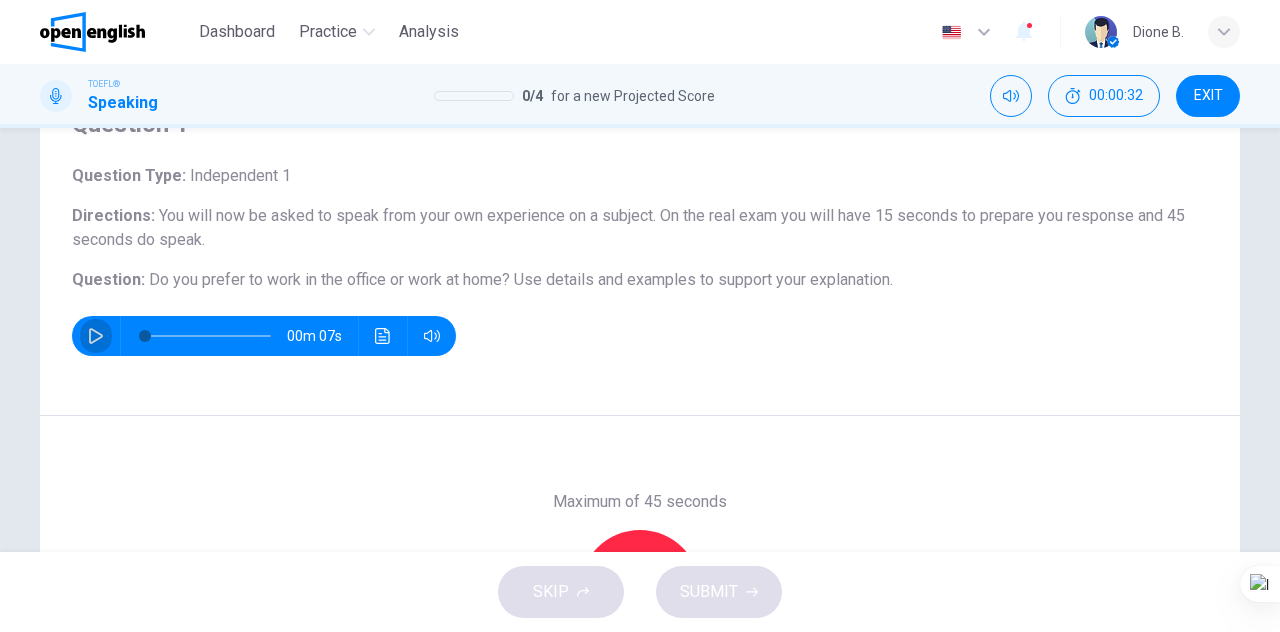 click 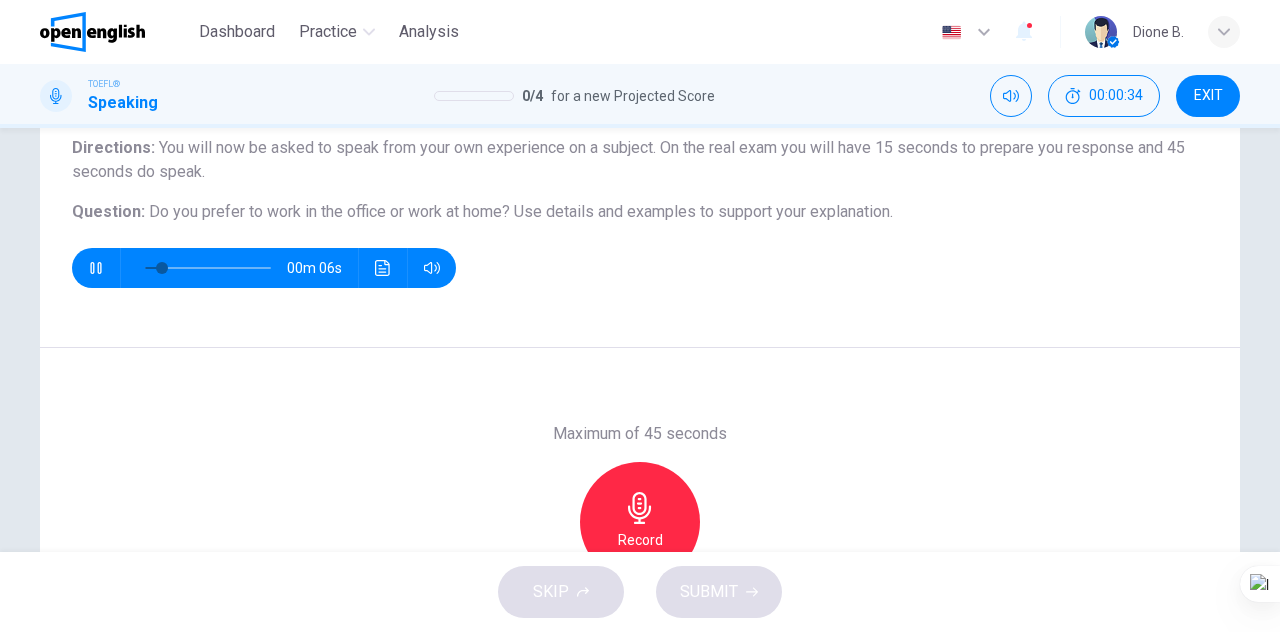 scroll, scrollTop: 200, scrollLeft: 0, axis: vertical 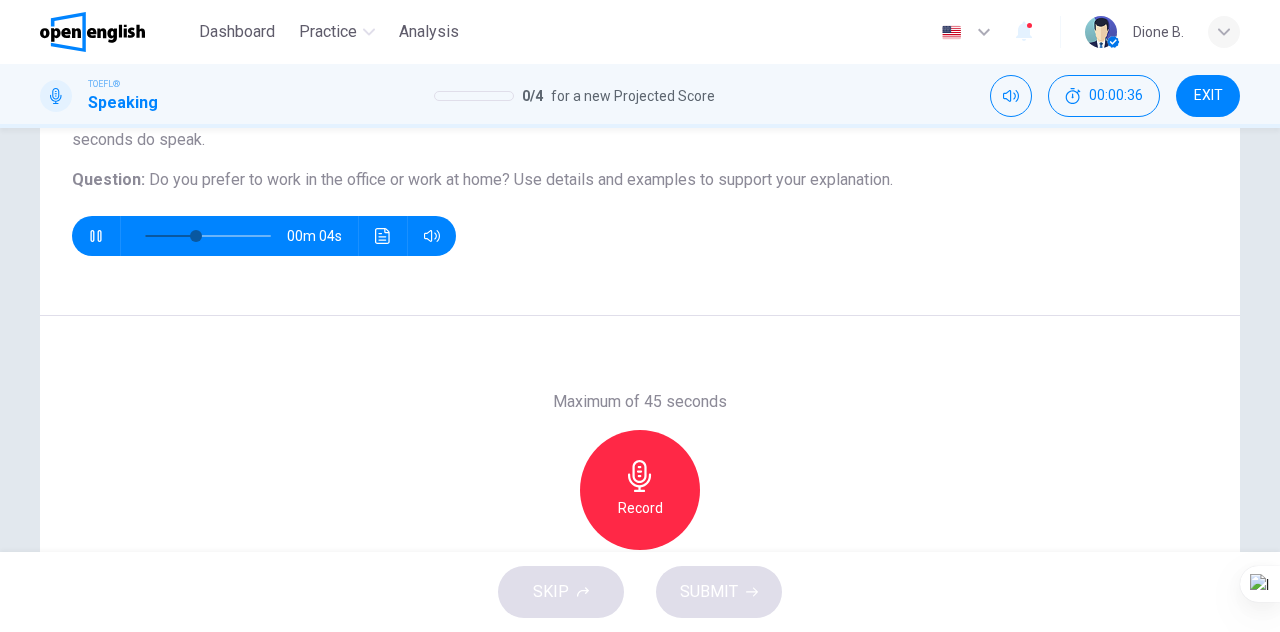 type on "**" 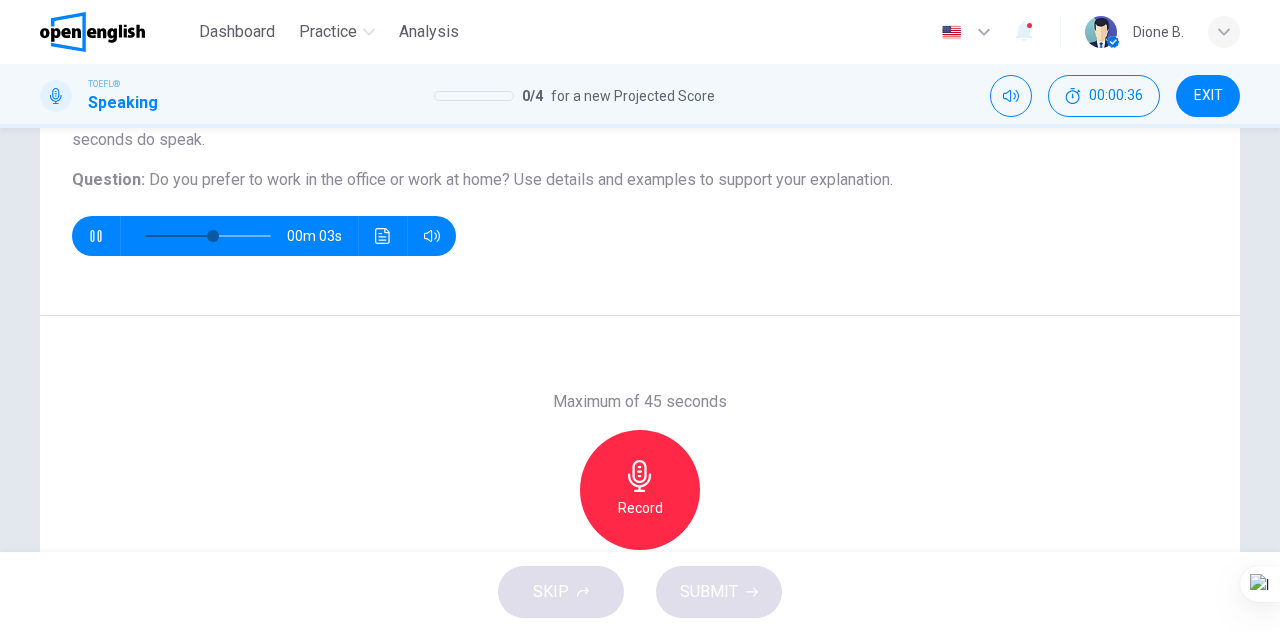 type 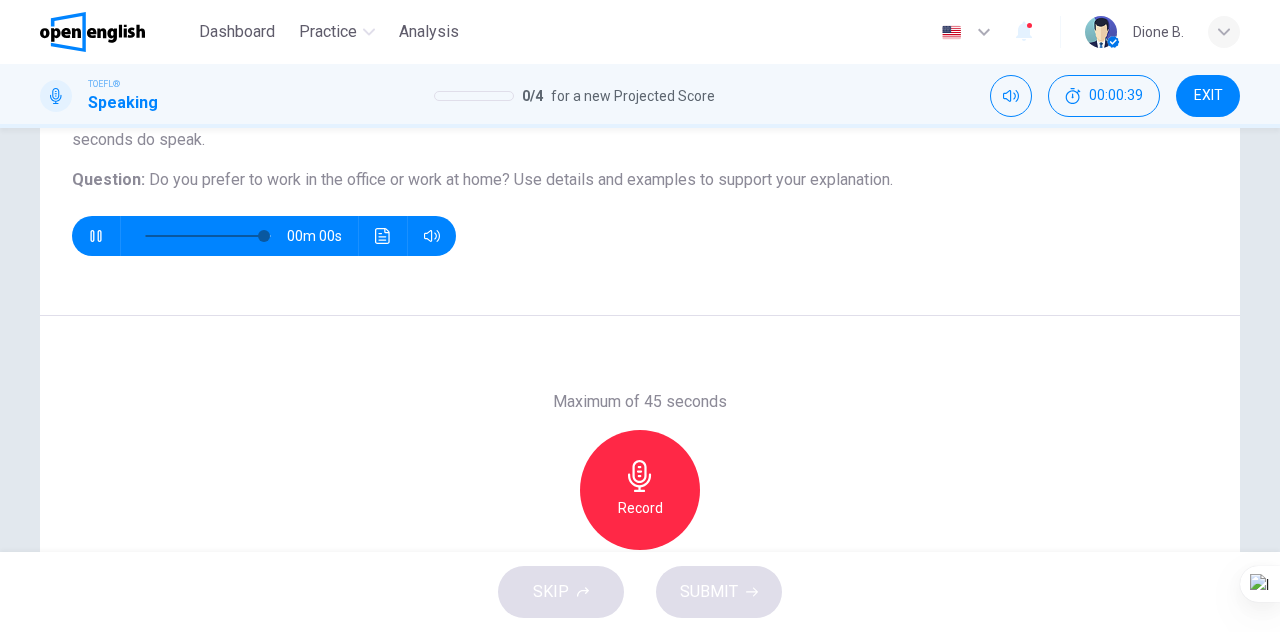 type on "*" 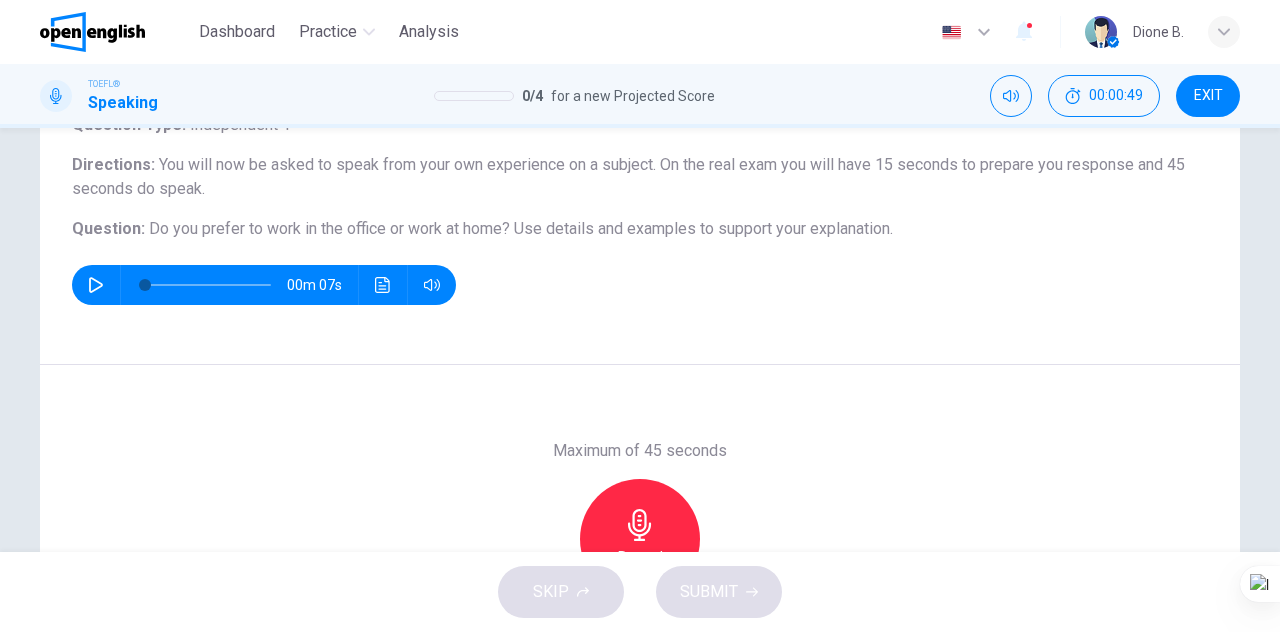 scroll, scrollTop: 251, scrollLeft: 0, axis: vertical 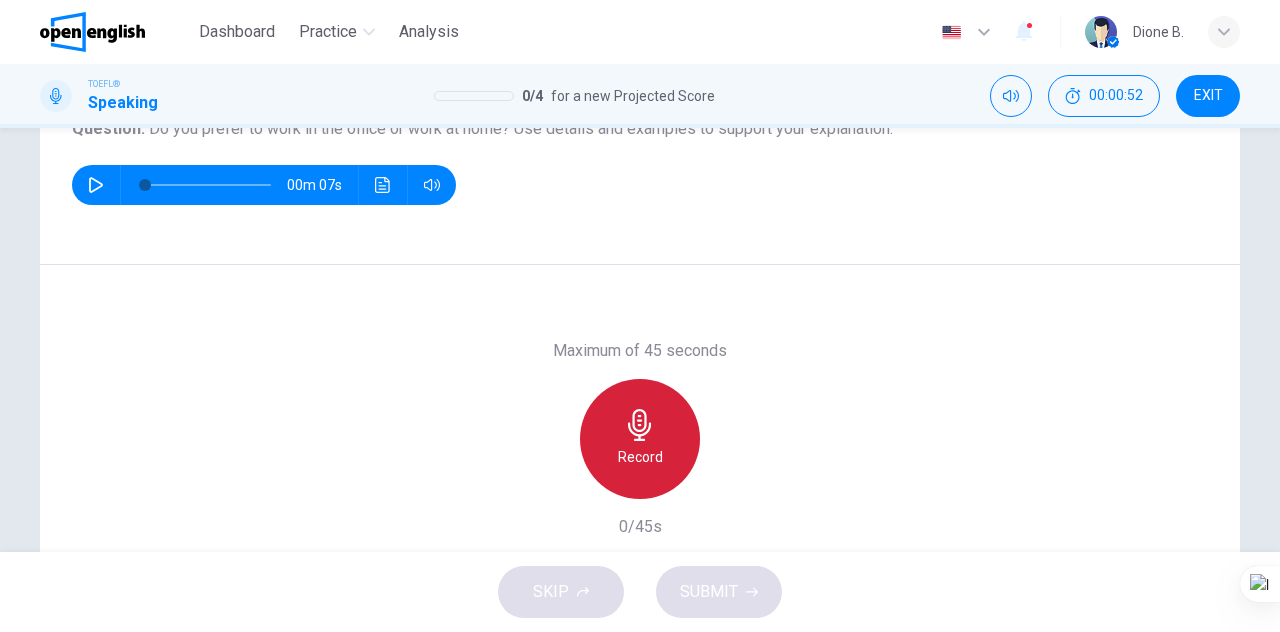 click 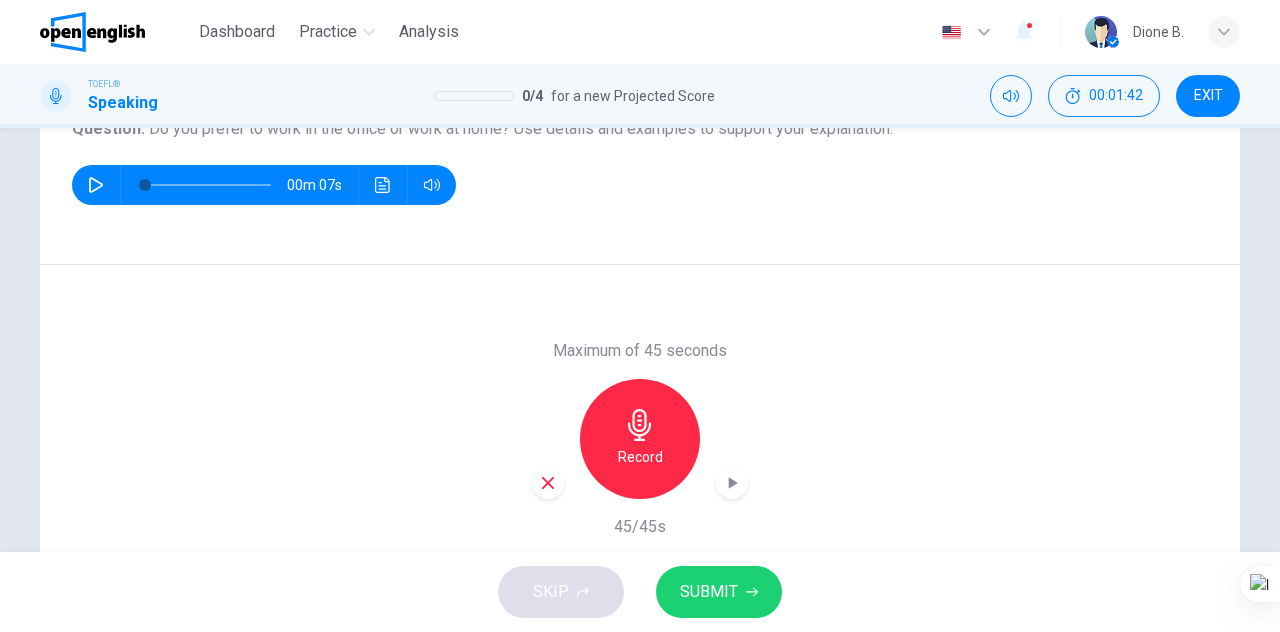 scroll, scrollTop: 351, scrollLeft: 0, axis: vertical 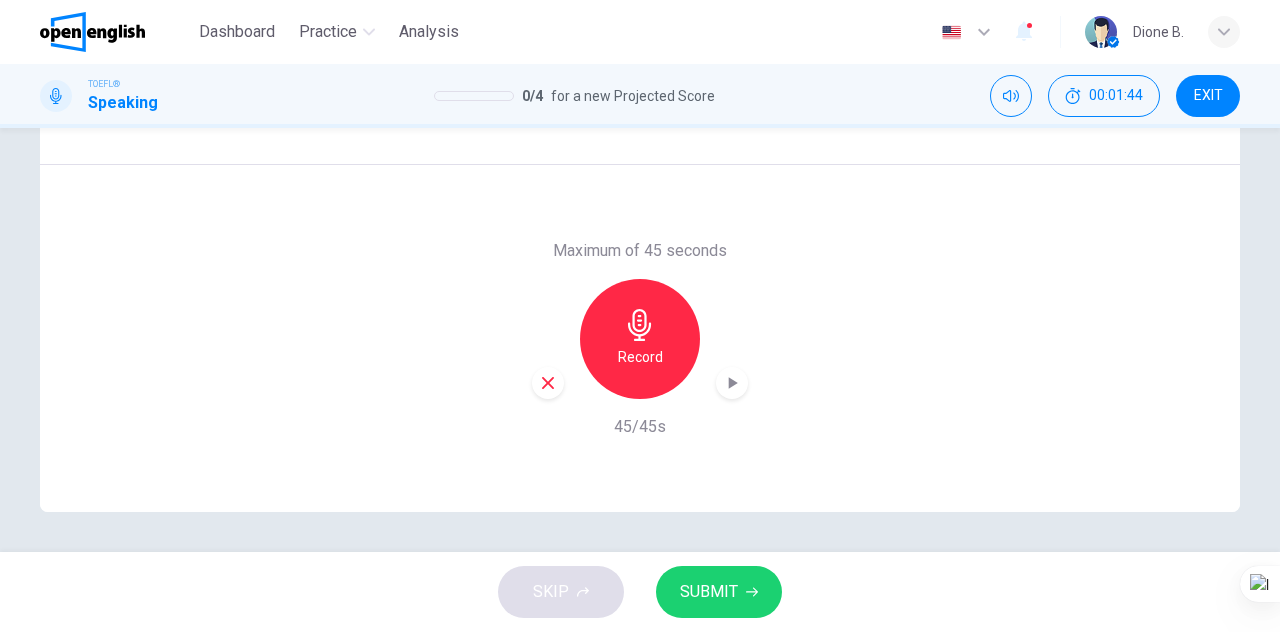 click 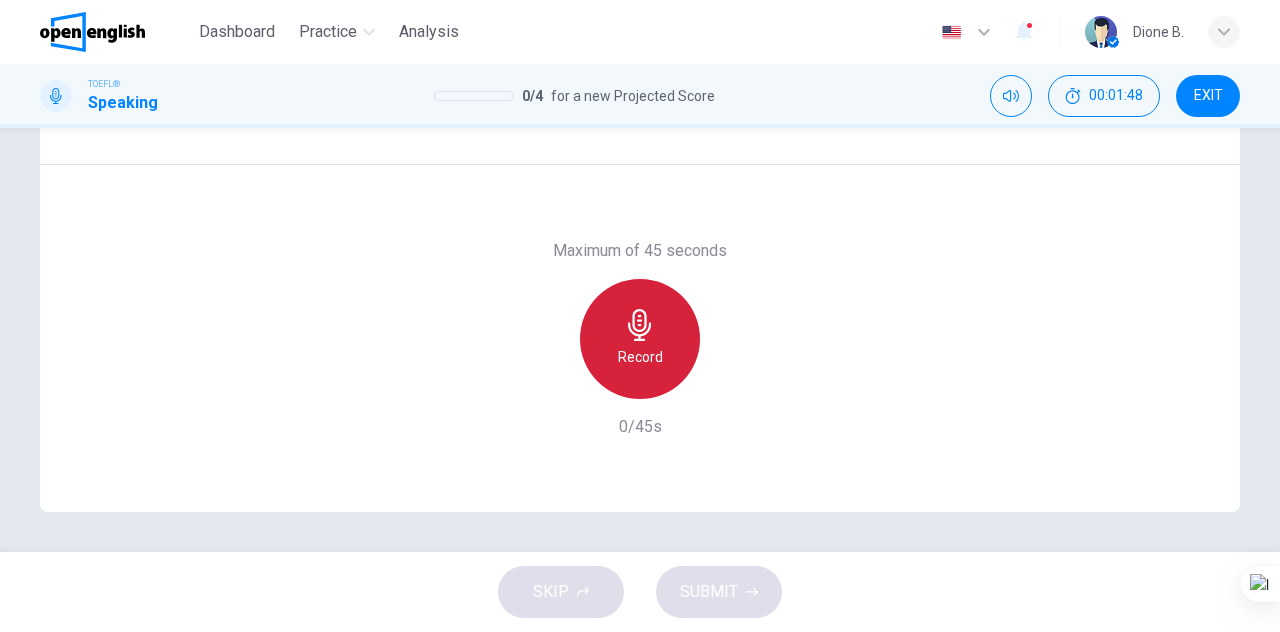 click on "Record" at bounding box center (640, 339) 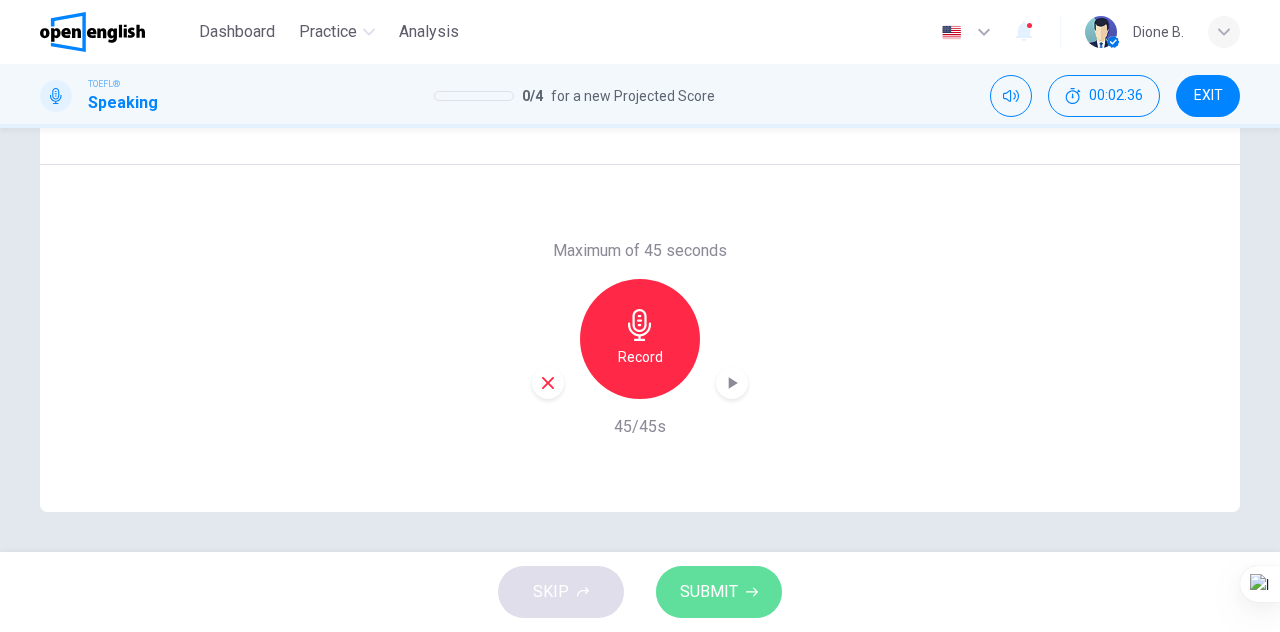 click on "SUBMIT" at bounding box center (709, 592) 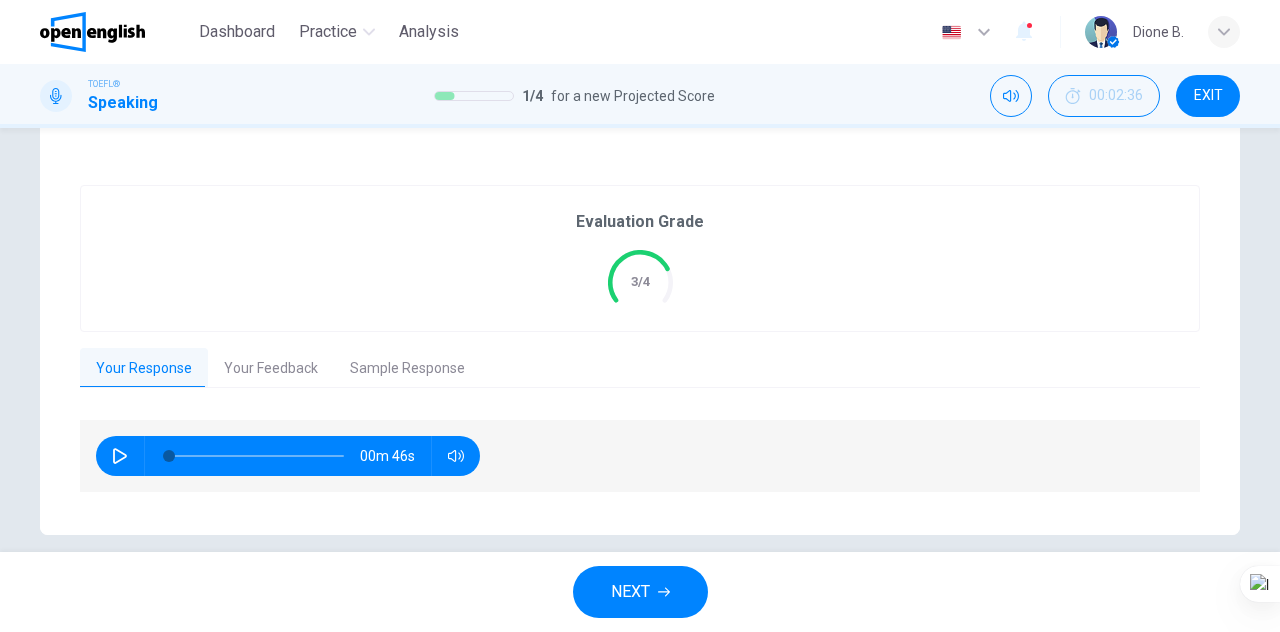 click on "Your Feedback" at bounding box center [271, 369] 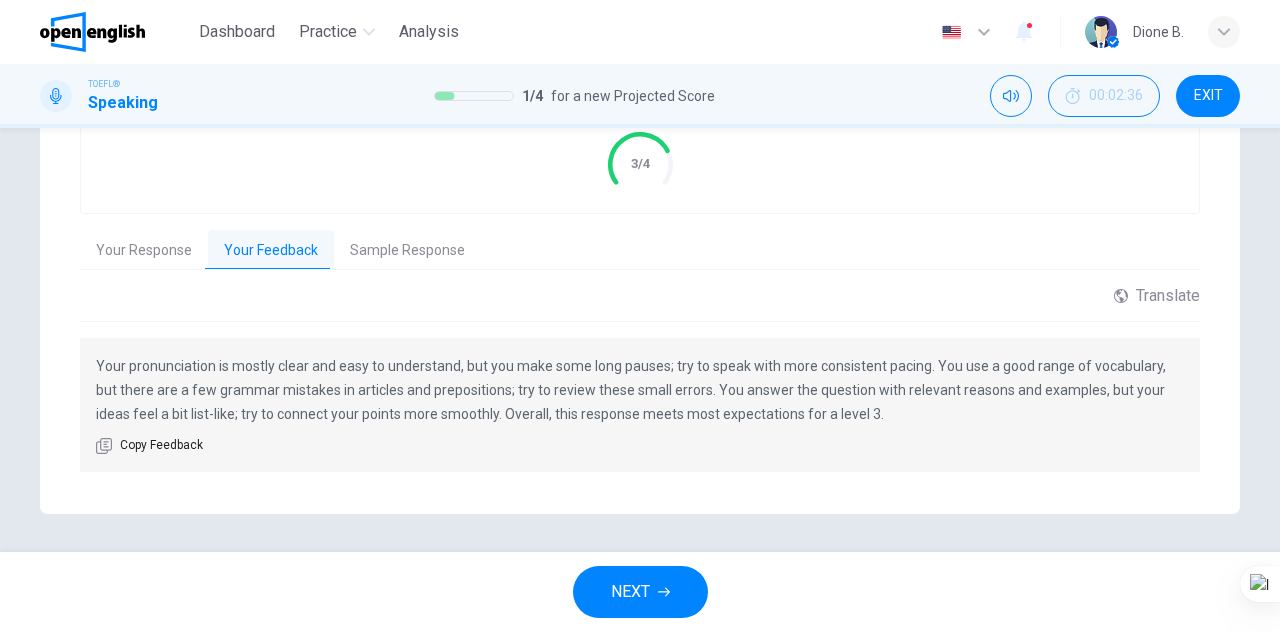 scroll, scrollTop: 470, scrollLeft: 0, axis: vertical 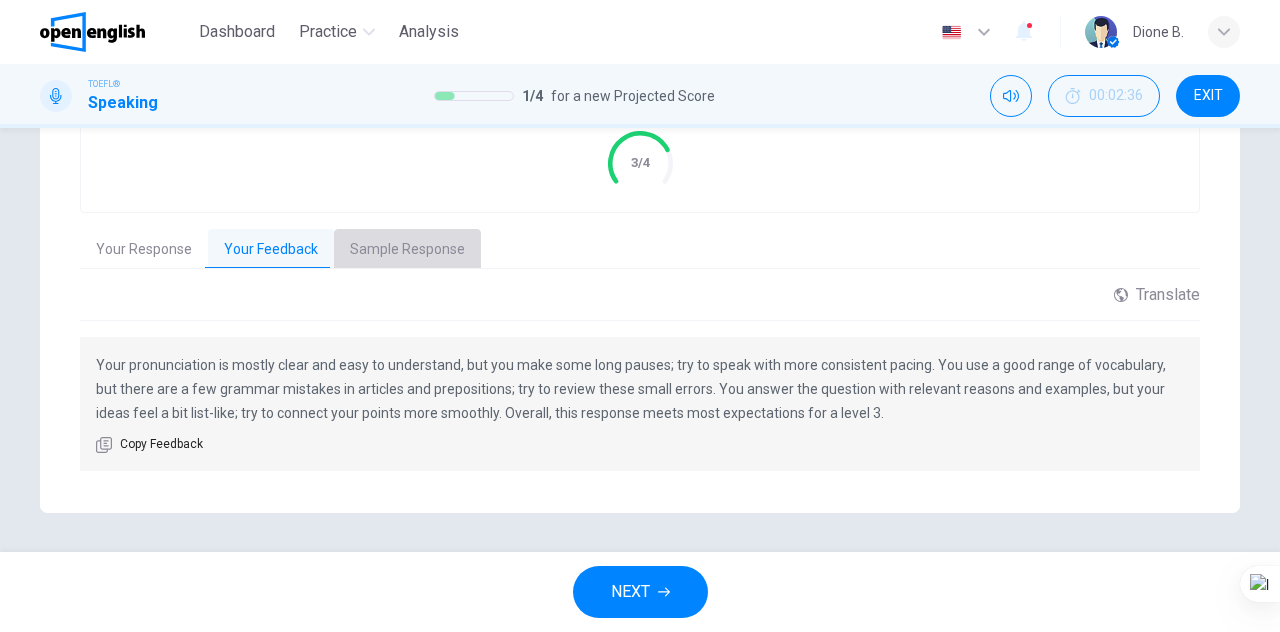 click on "Sample Response" at bounding box center [407, 250] 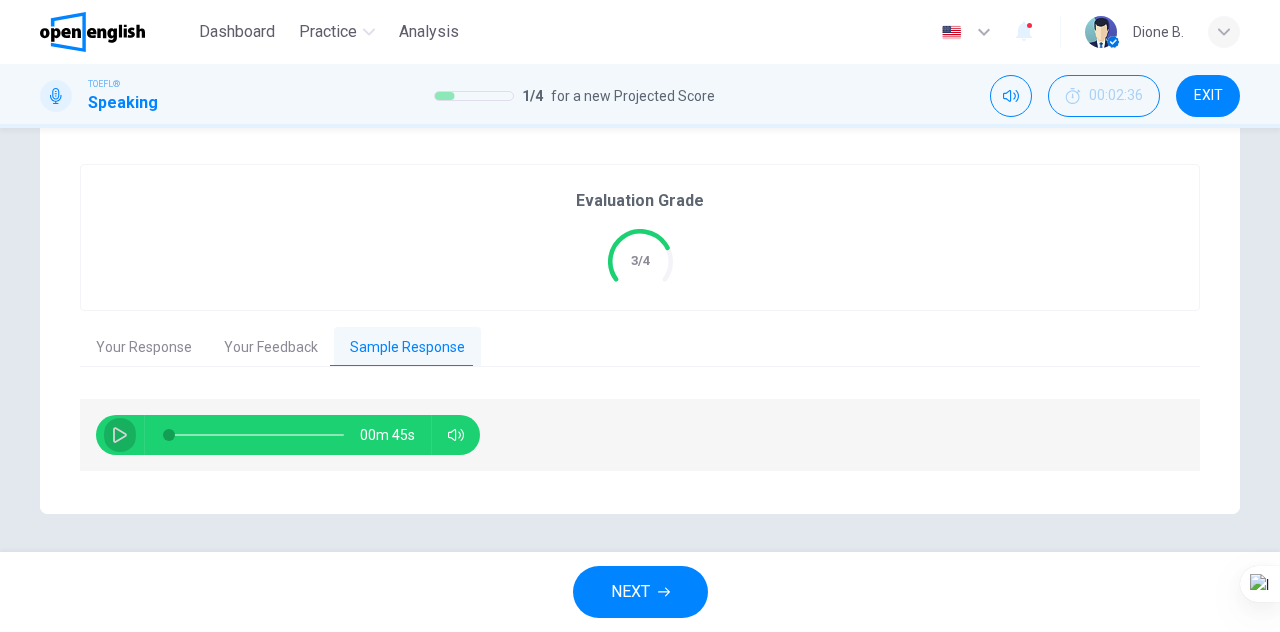 click 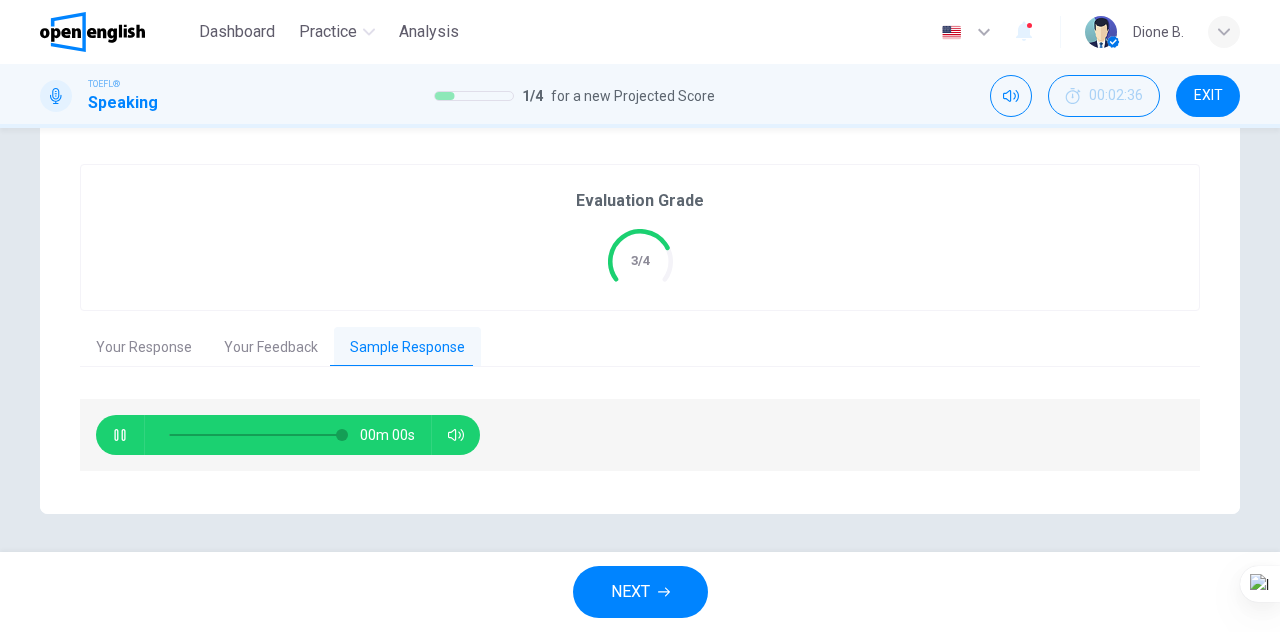 type on "*" 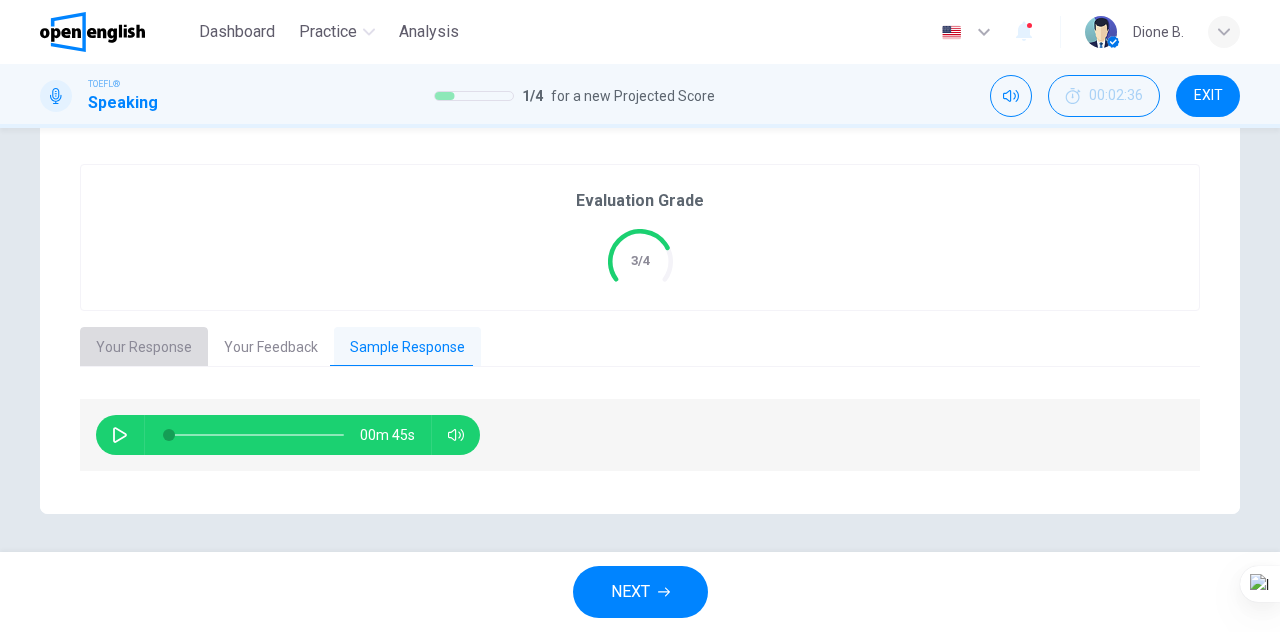 click on "Your Response" at bounding box center (144, 348) 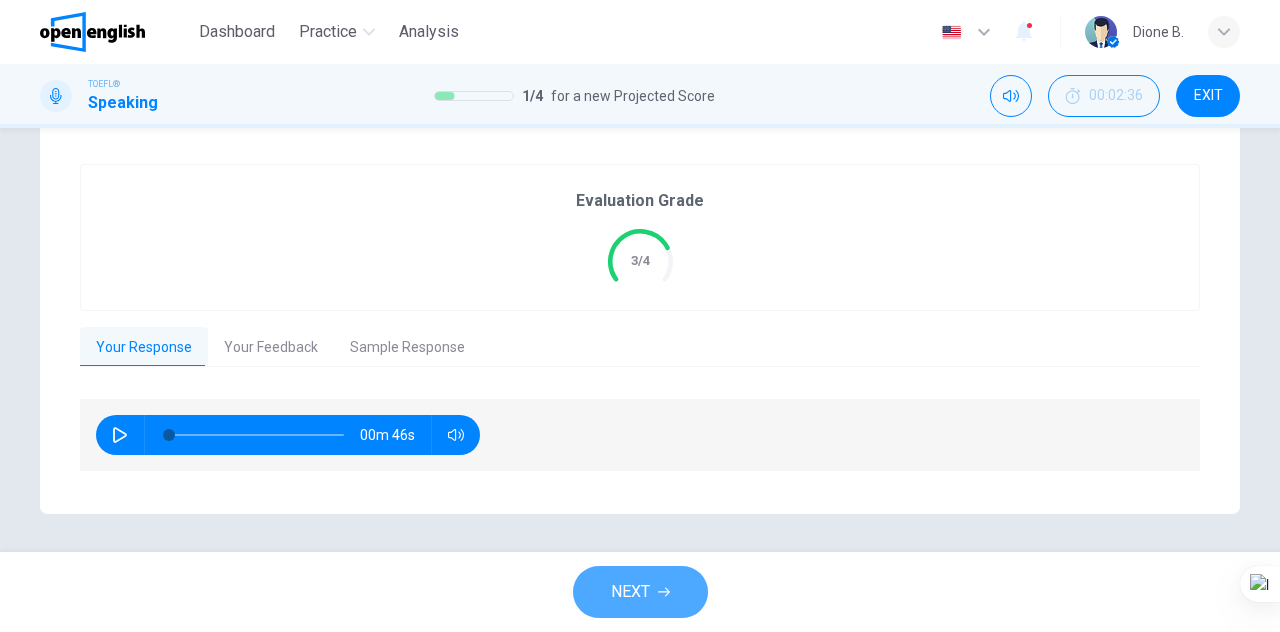click 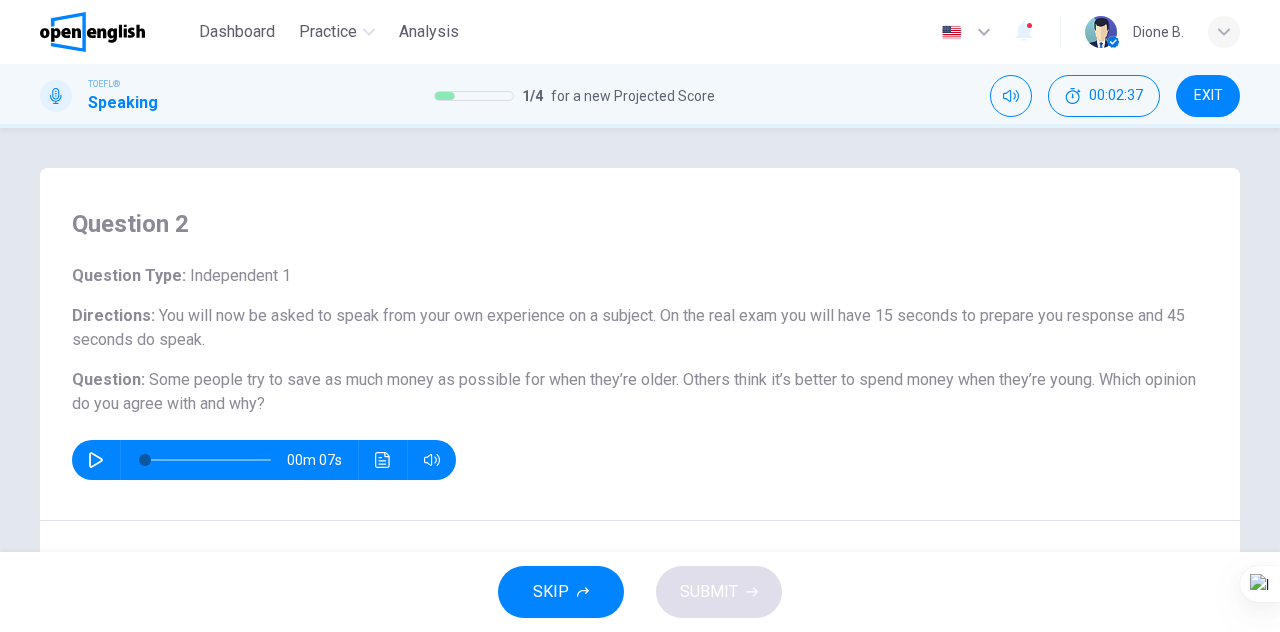 scroll, scrollTop: 100, scrollLeft: 0, axis: vertical 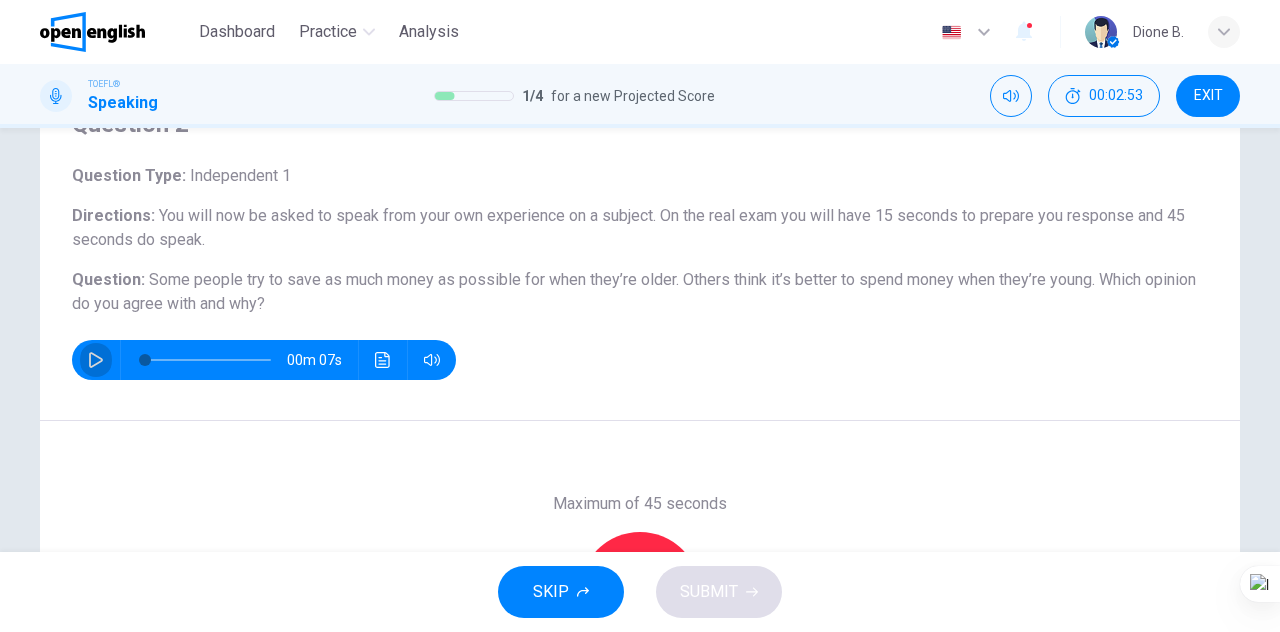 click 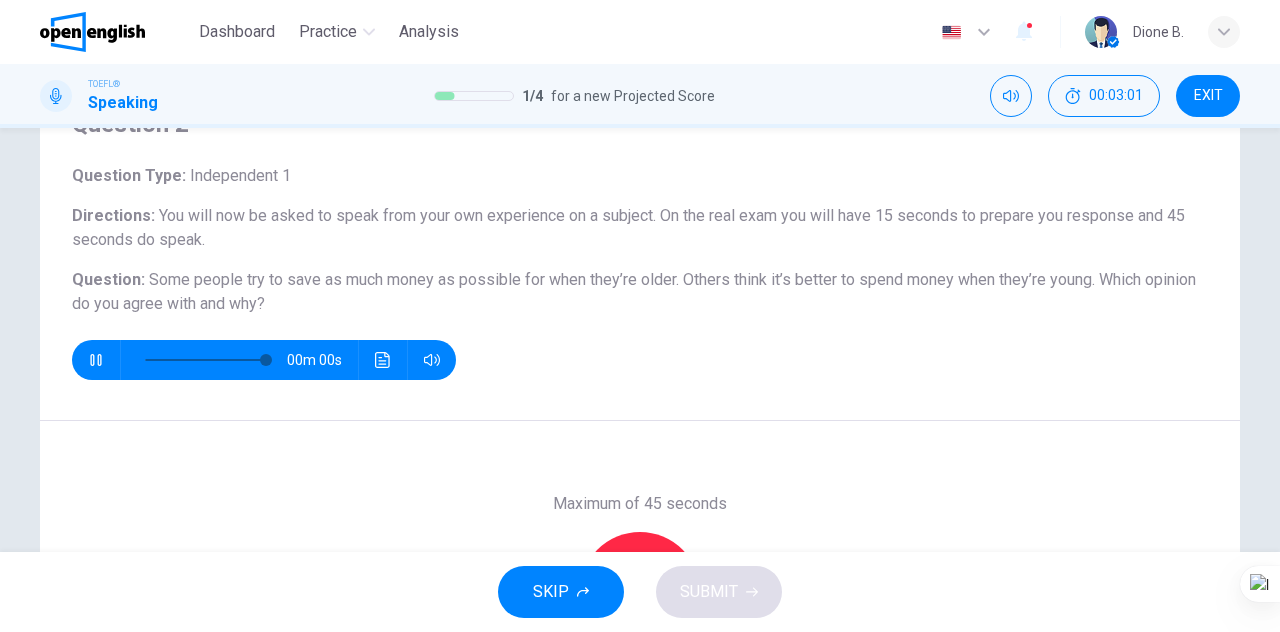 type on "*" 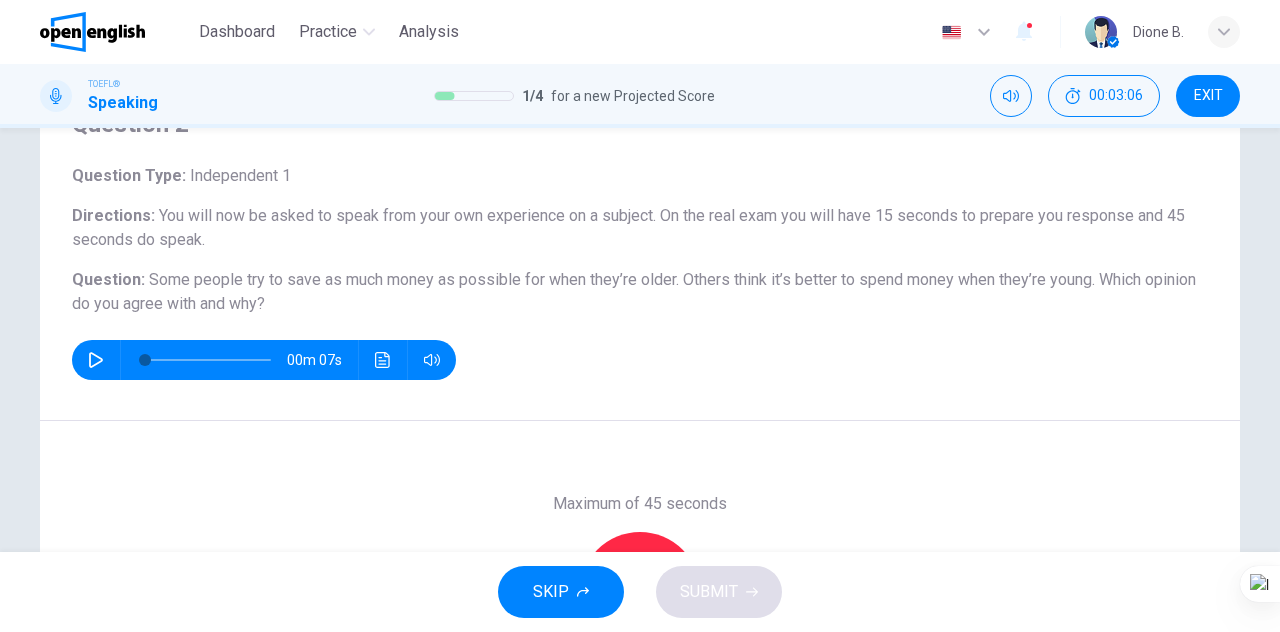 scroll, scrollTop: 200, scrollLeft: 0, axis: vertical 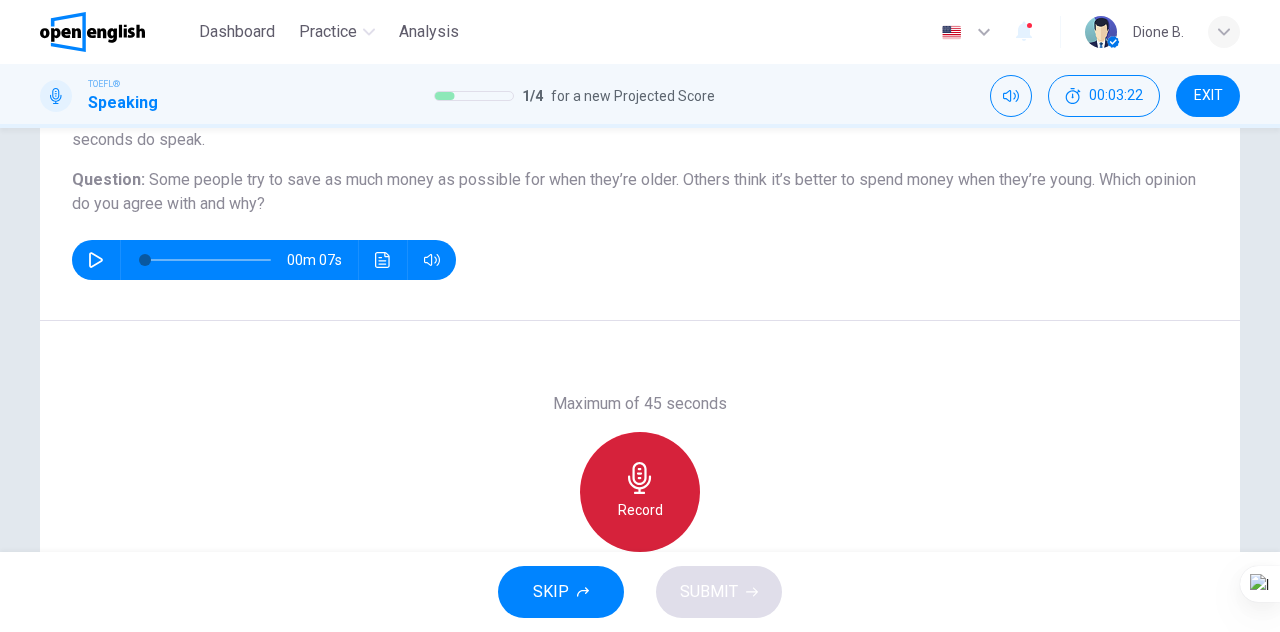click on "Record" at bounding box center [640, 492] 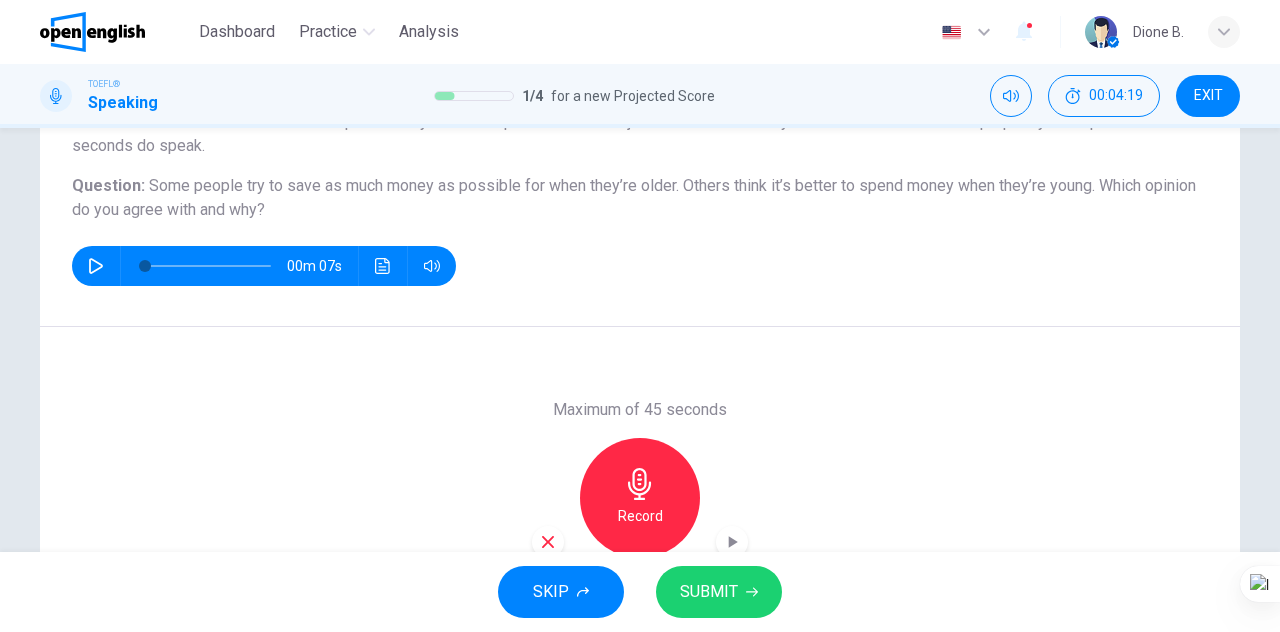 scroll, scrollTop: 151, scrollLeft: 0, axis: vertical 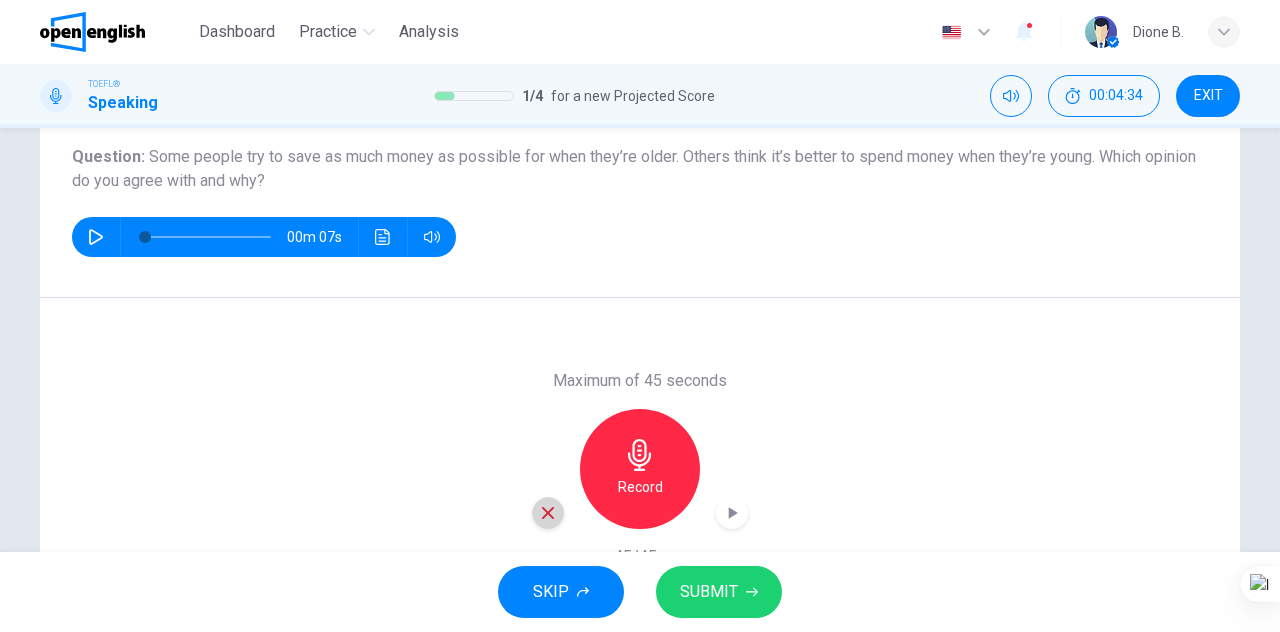 click 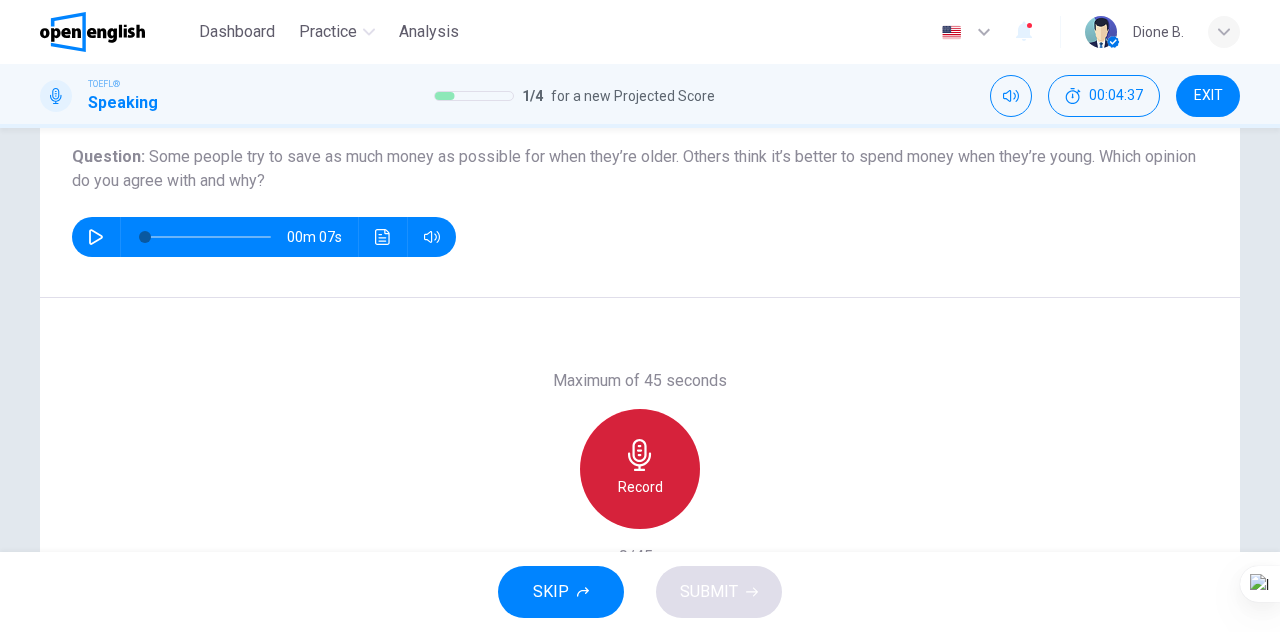 click 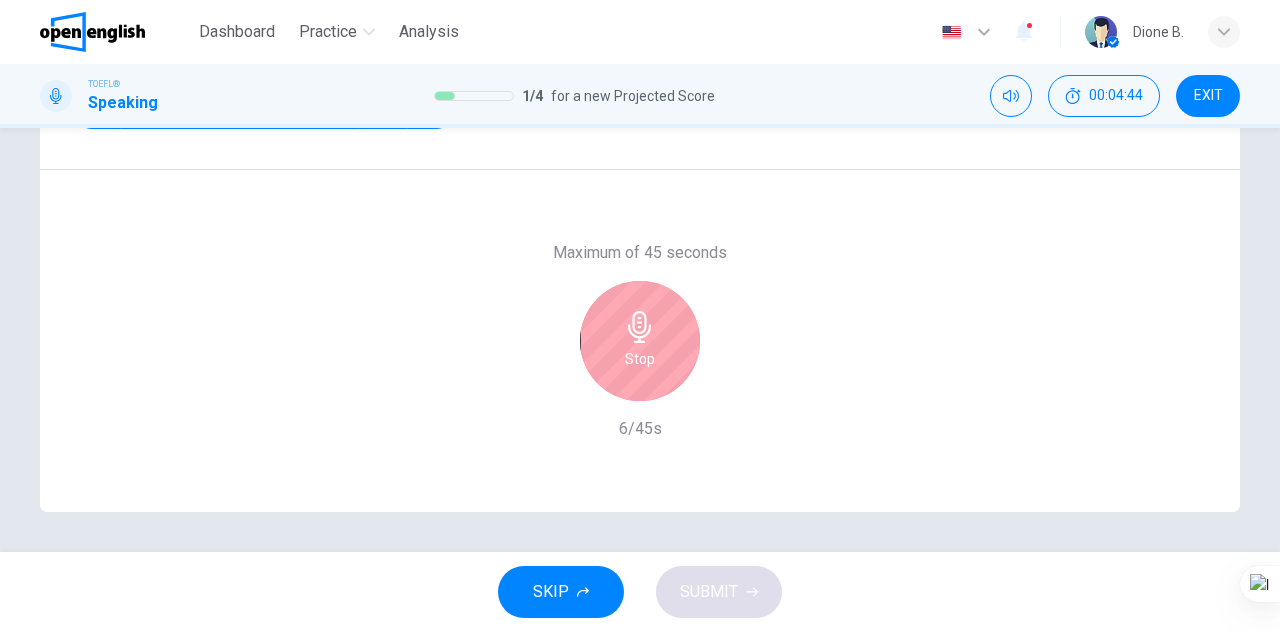 scroll, scrollTop: 251, scrollLeft: 0, axis: vertical 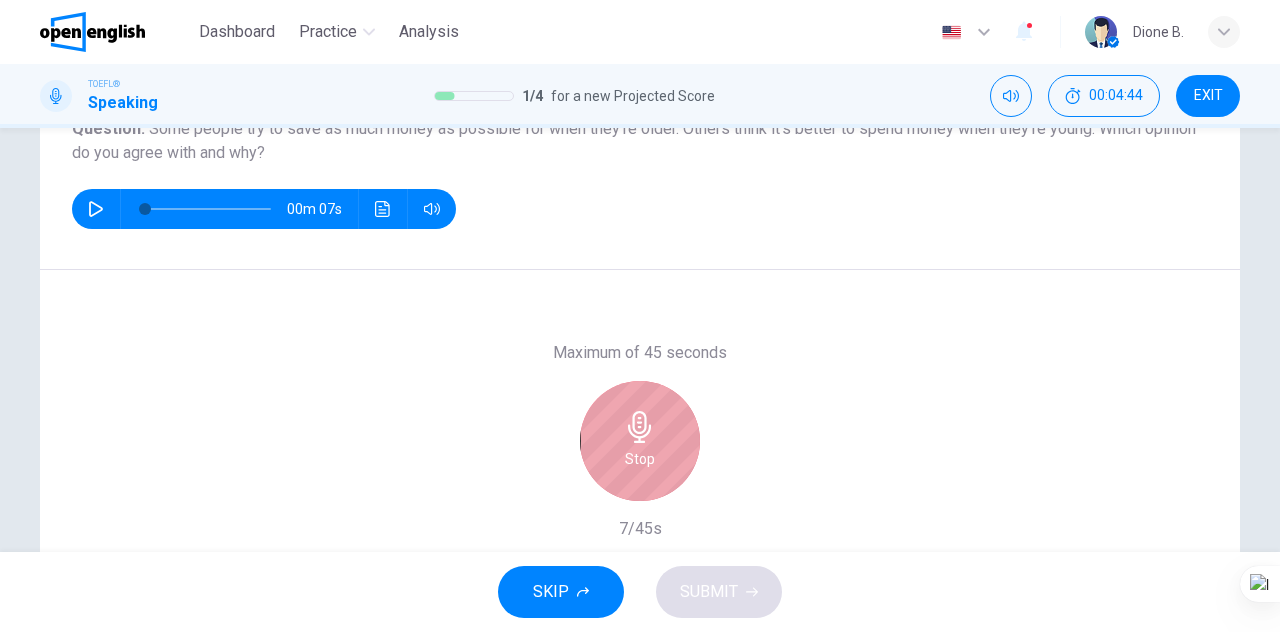 click 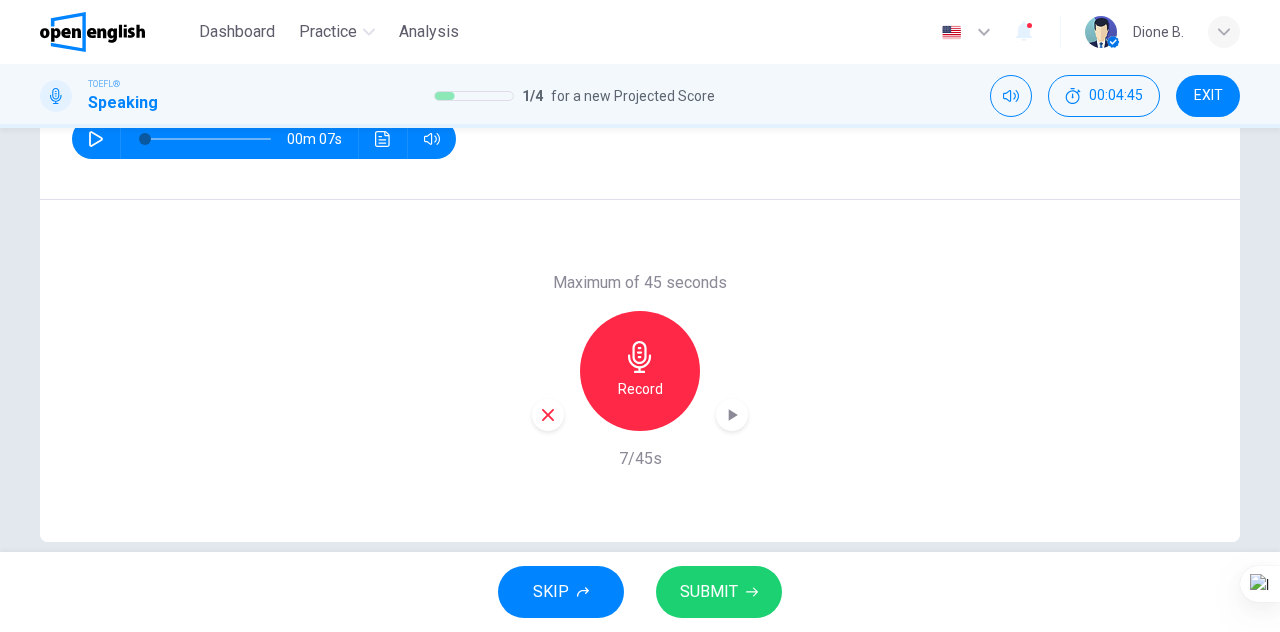 scroll, scrollTop: 351, scrollLeft: 0, axis: vertical 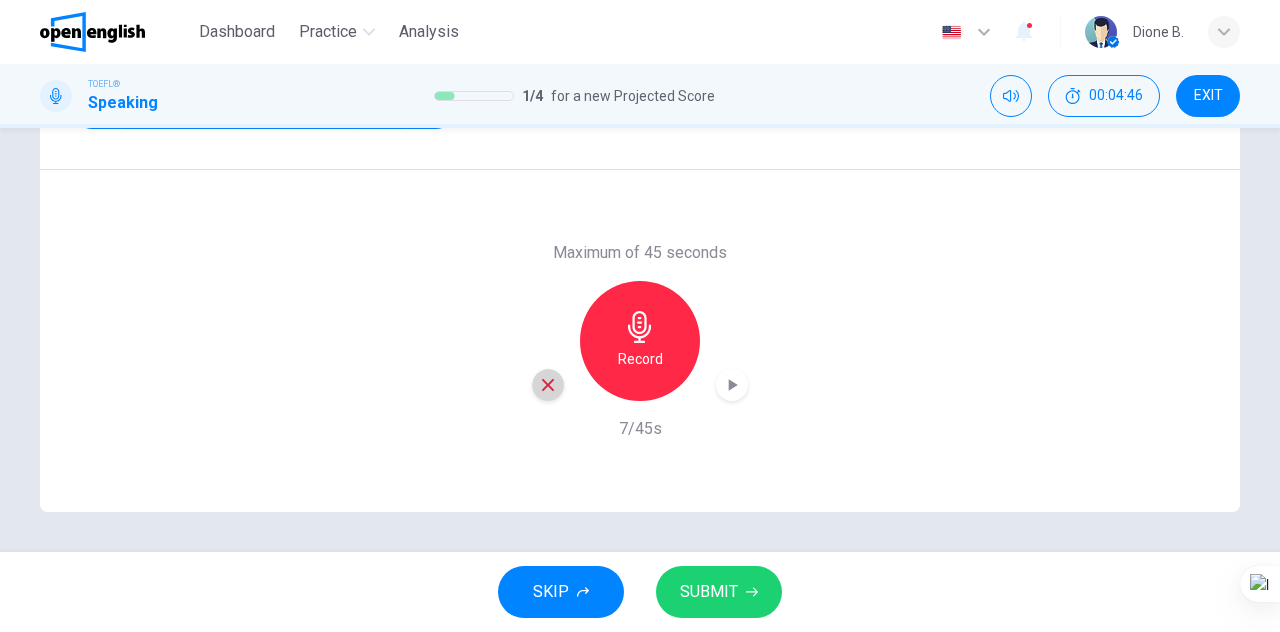 click 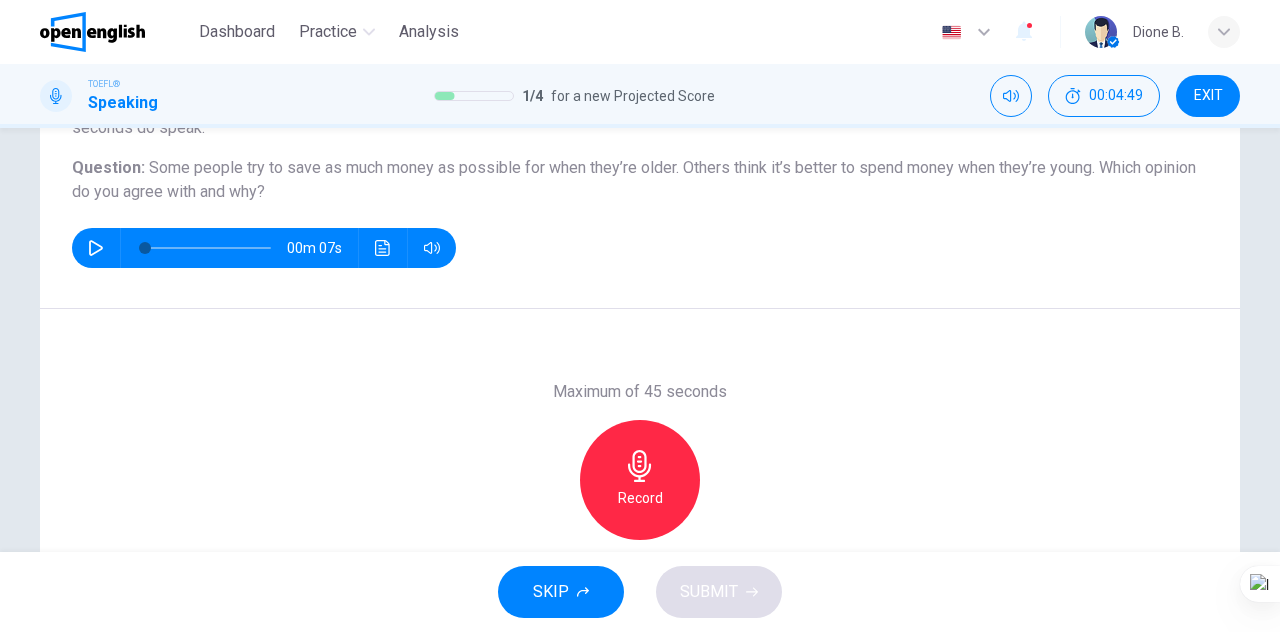 scroll, scrollTop: 251, scrollLeft: 0, axis: vertical 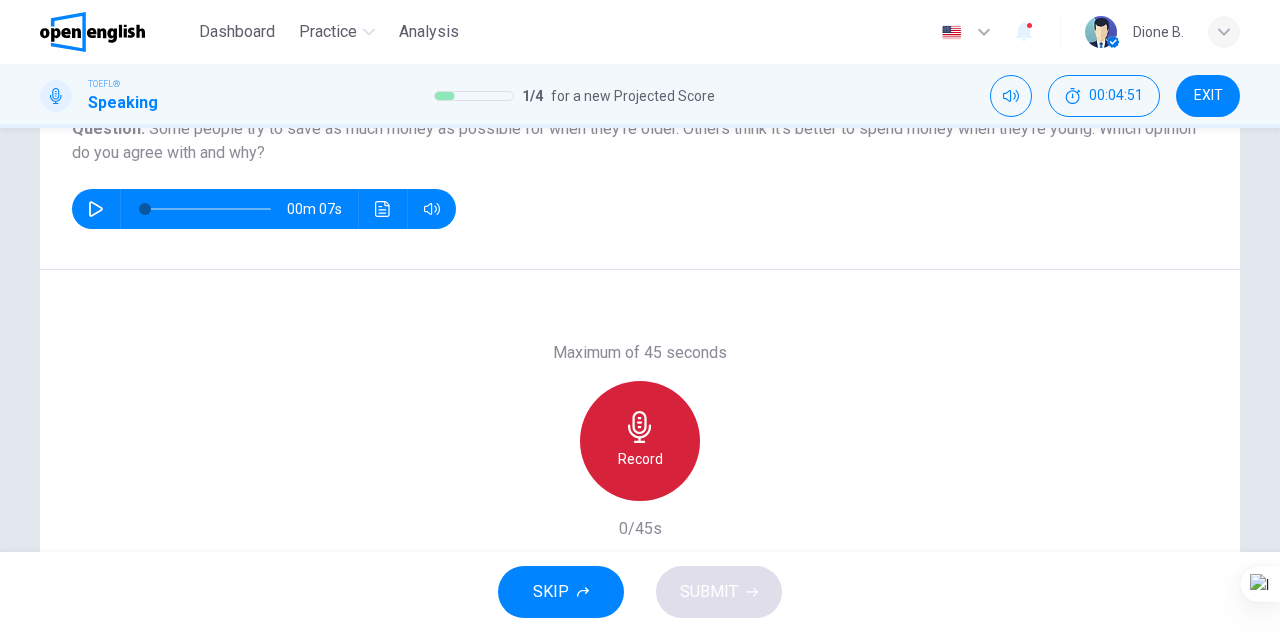 click 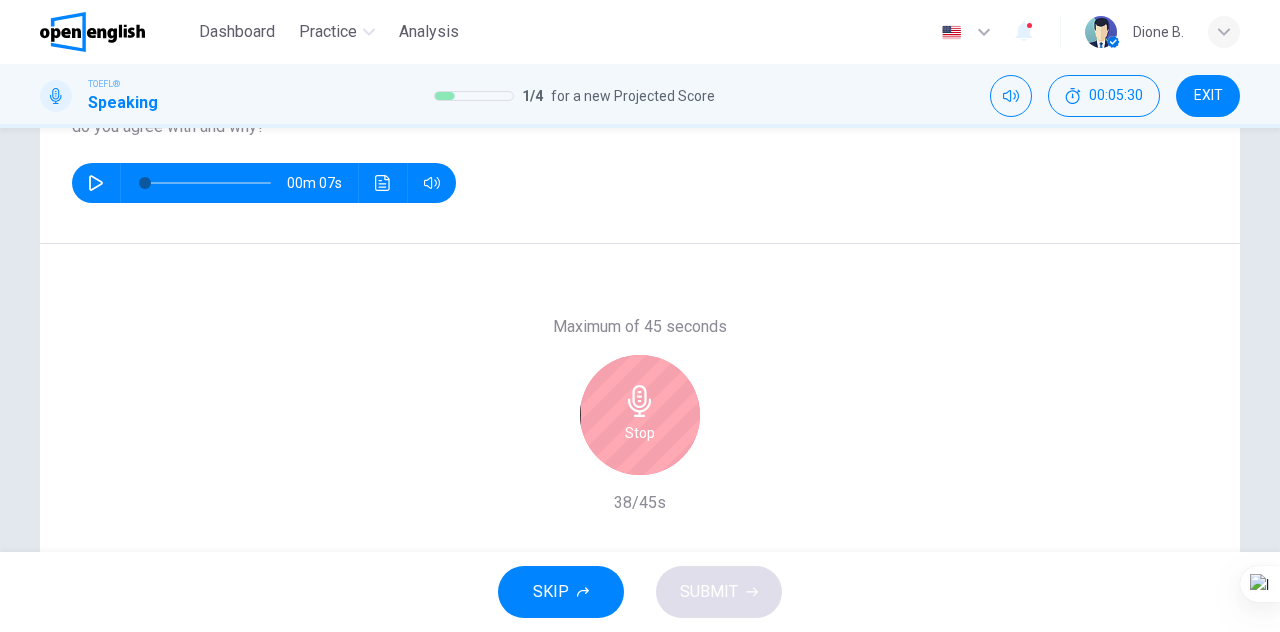 scroll, scrollTop: 251, scrollLeft: 0, axis: vertical 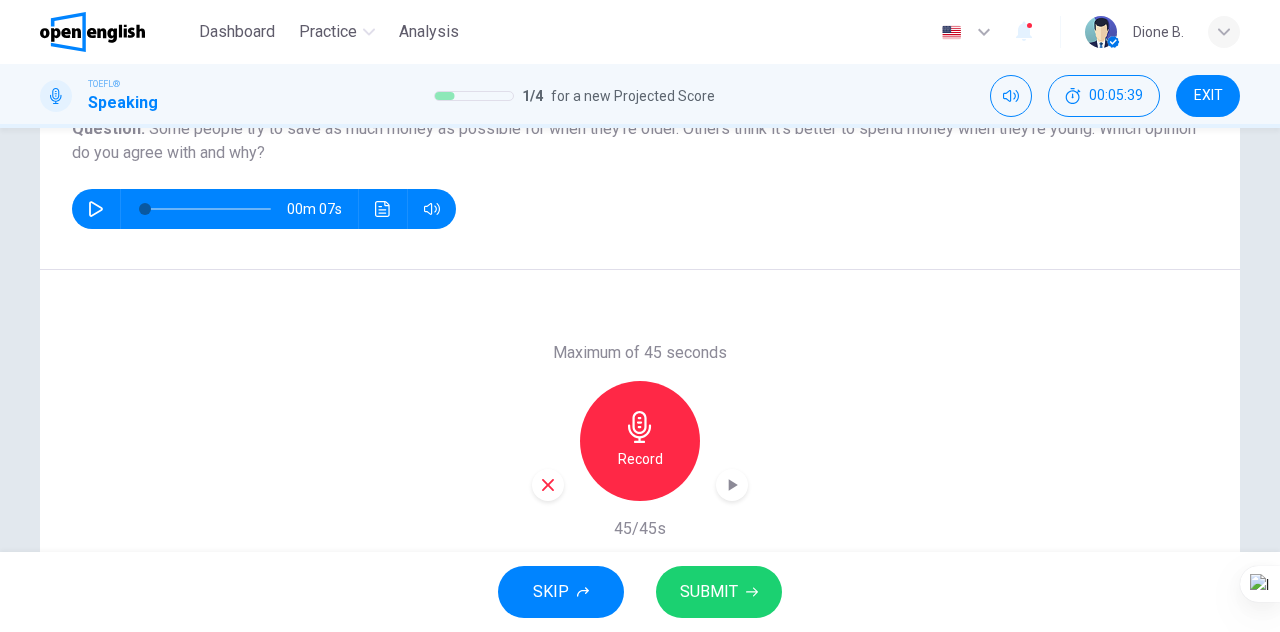 click on "SUBMIT" at bounding box center [709, 592] 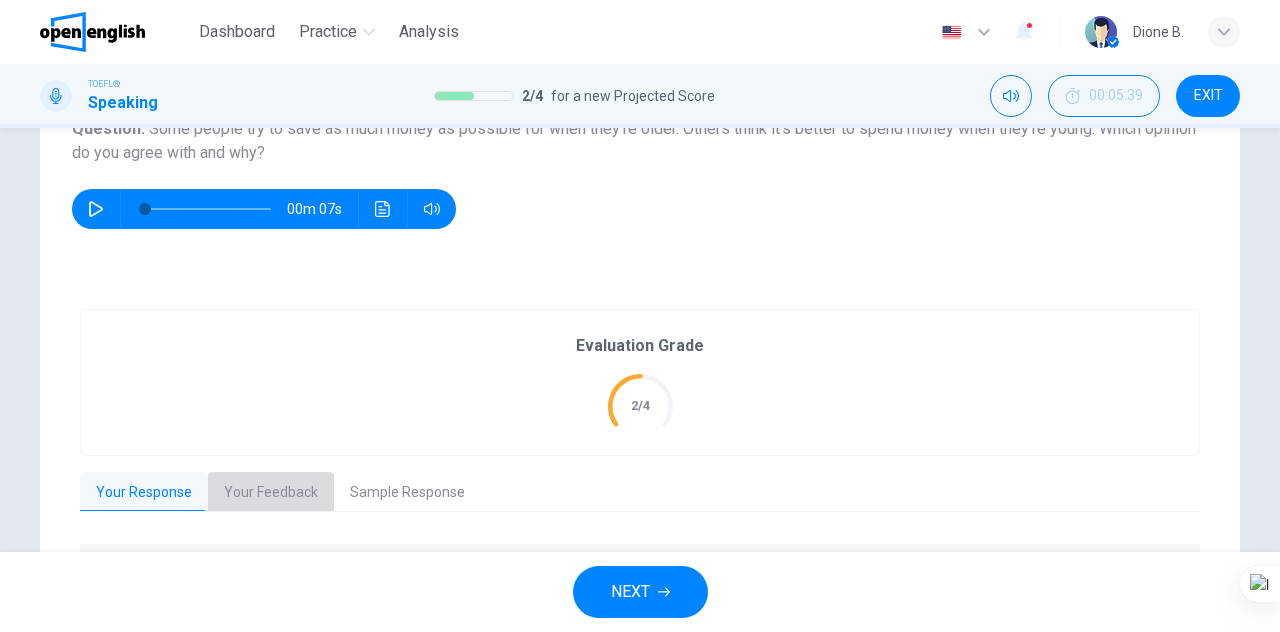 click on "Your Feedback" at bounding box center [271, 493] 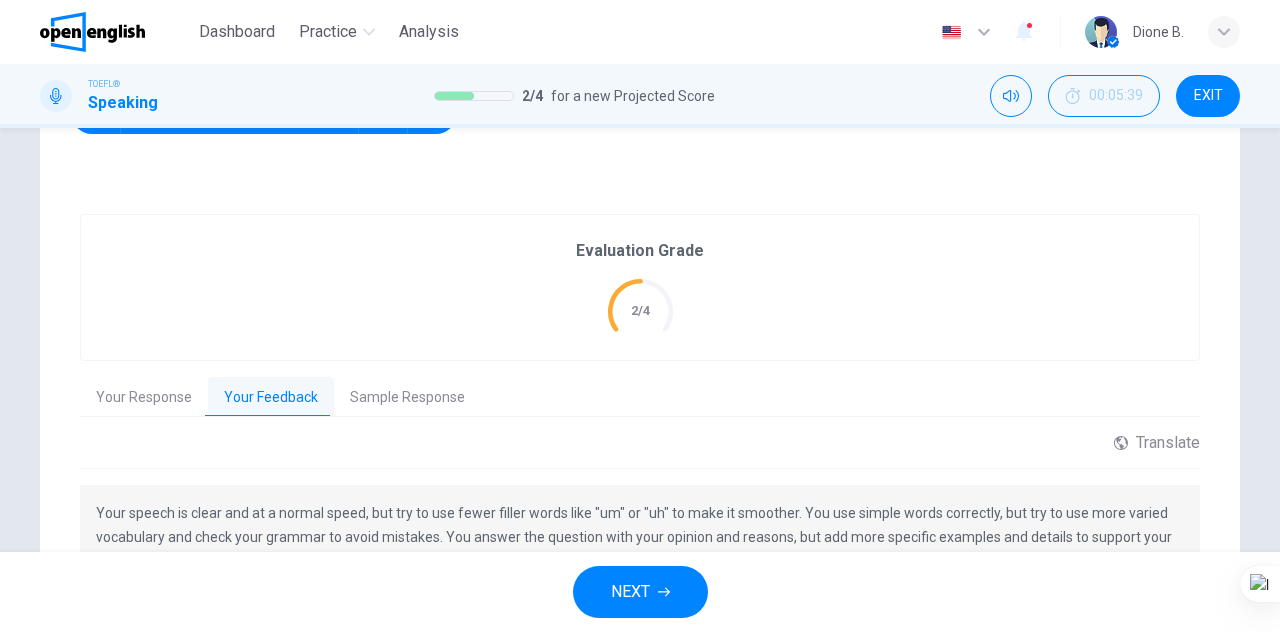 scroll, scrollTop: 451, scrollLeft: 0, axis: vertical 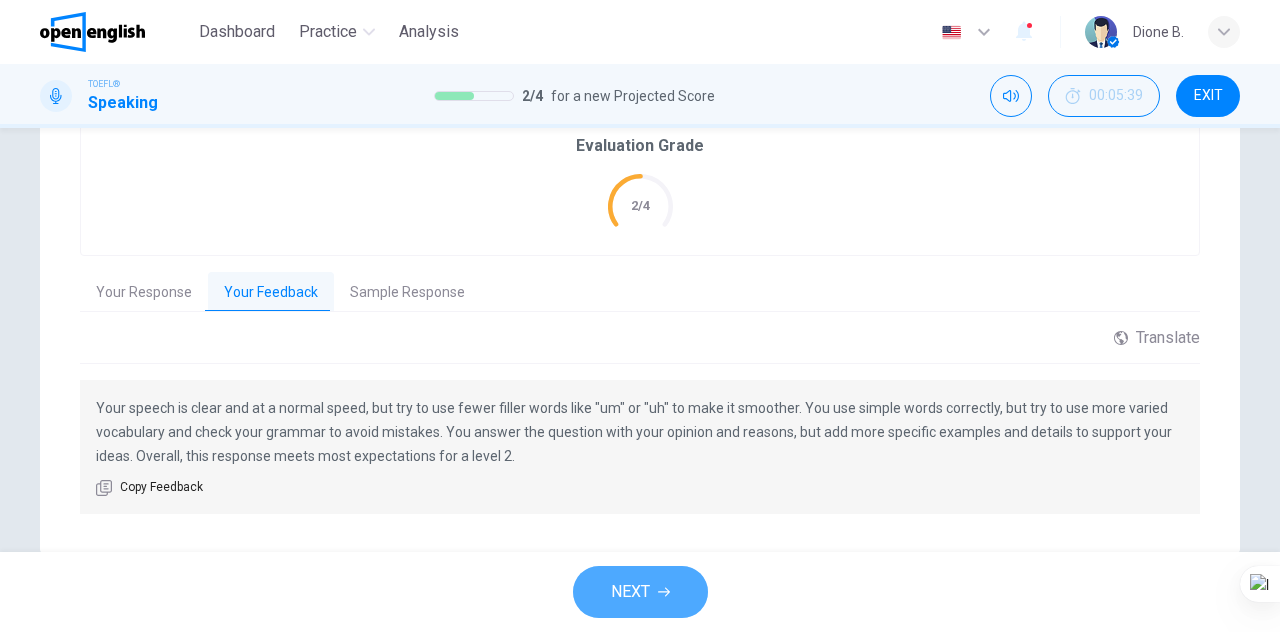 click on "NEXT" at bounding box center [630, 592] 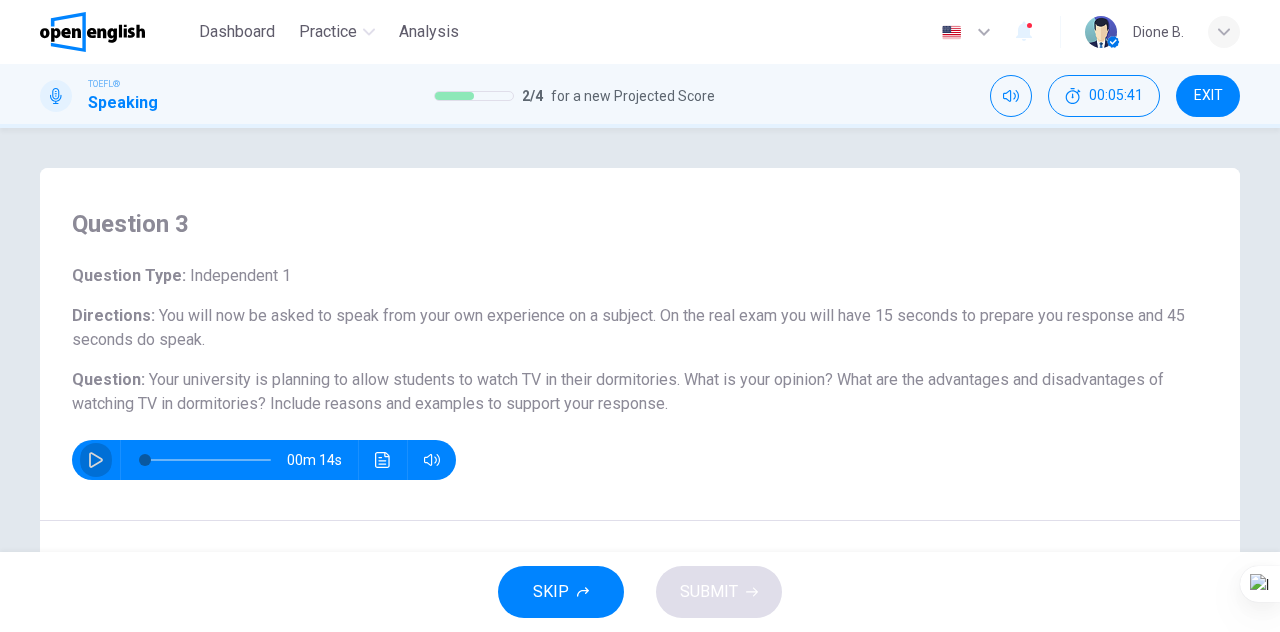 click 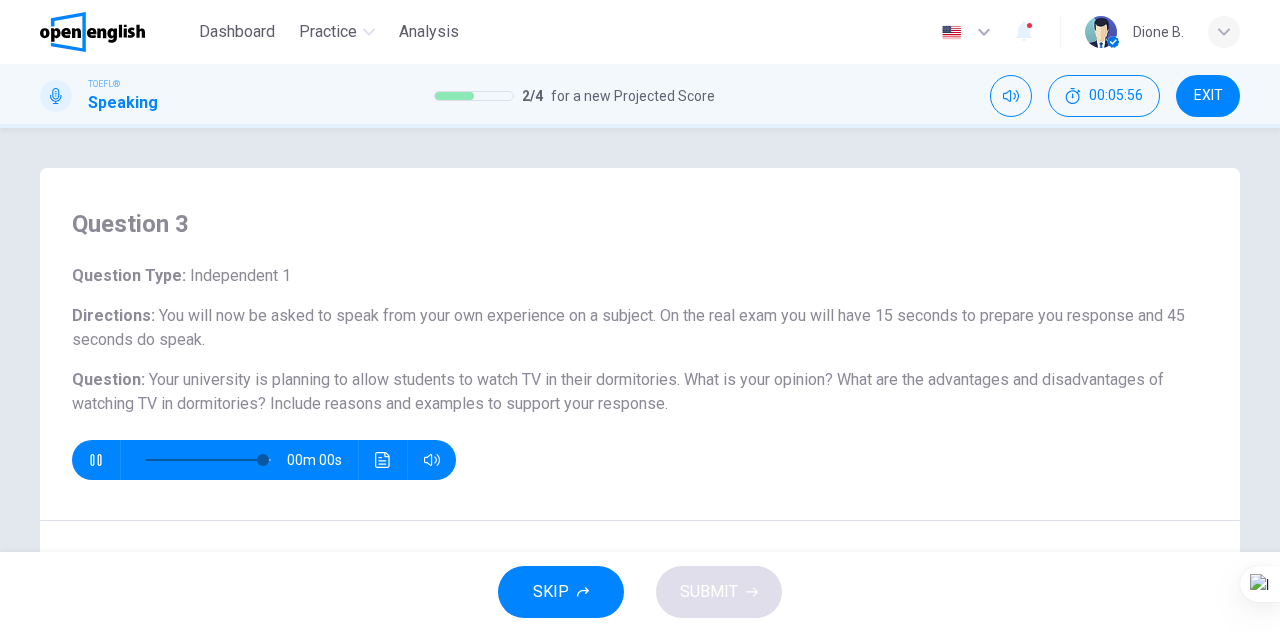 type on "*" 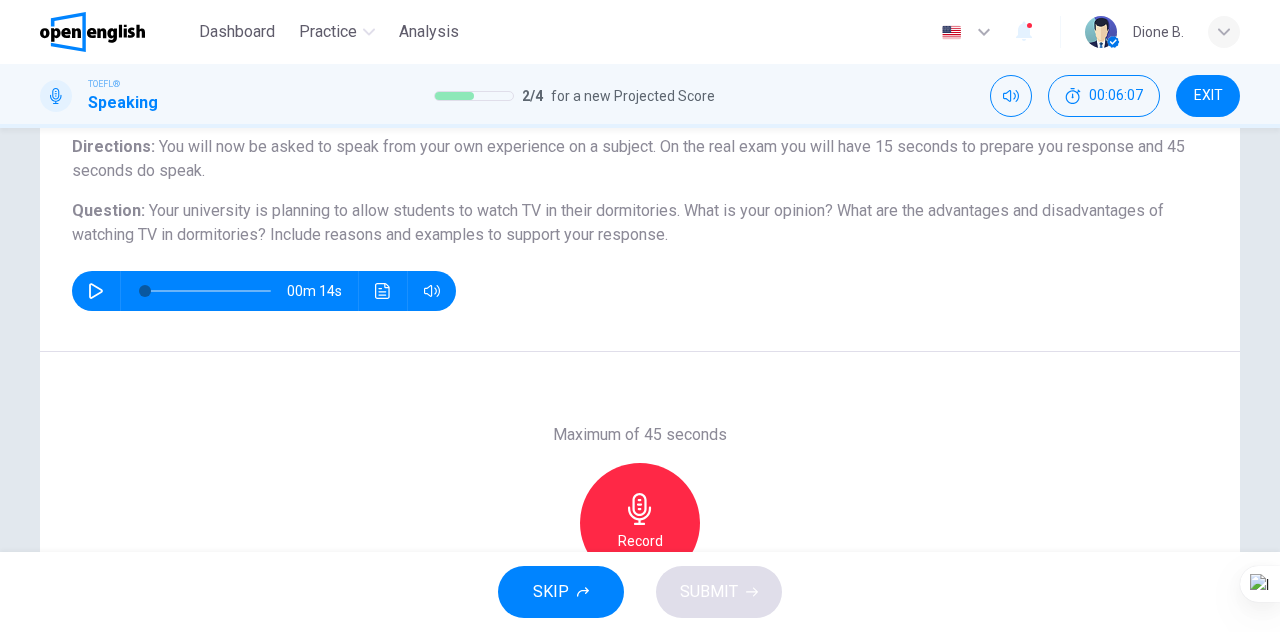 scroll, scrollTop: 200, scrollLeft: 0, axis: vertical 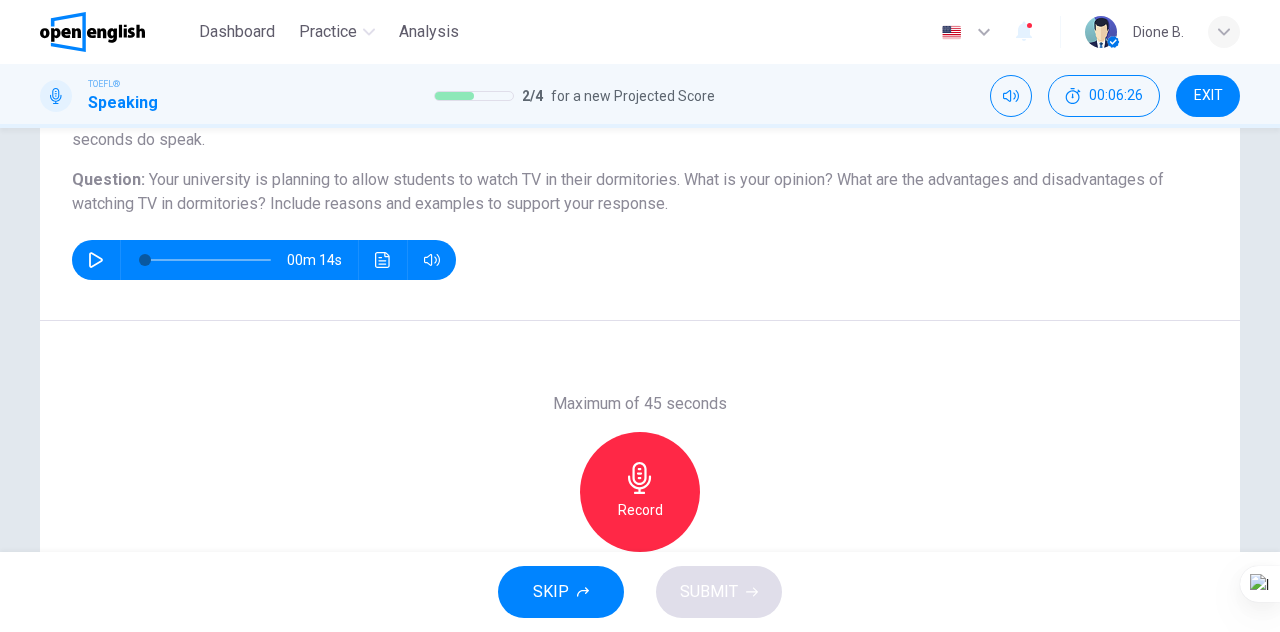 click 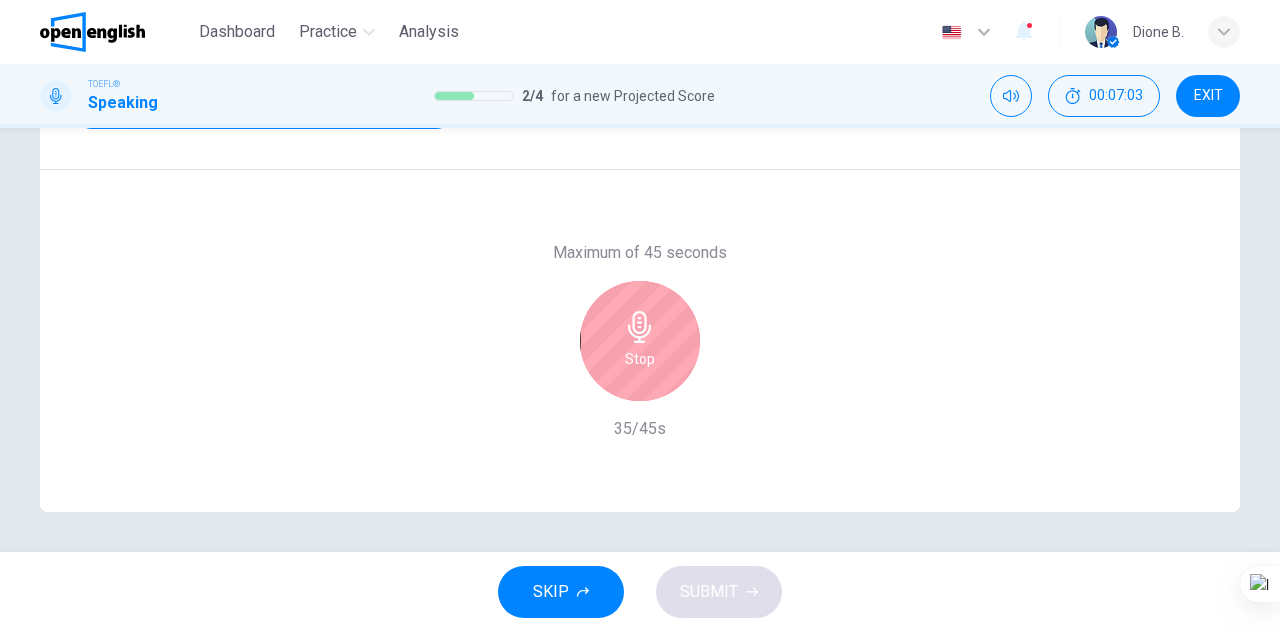 scroll, scrollTop: 251, scrollLeft: 0, axis: vertical 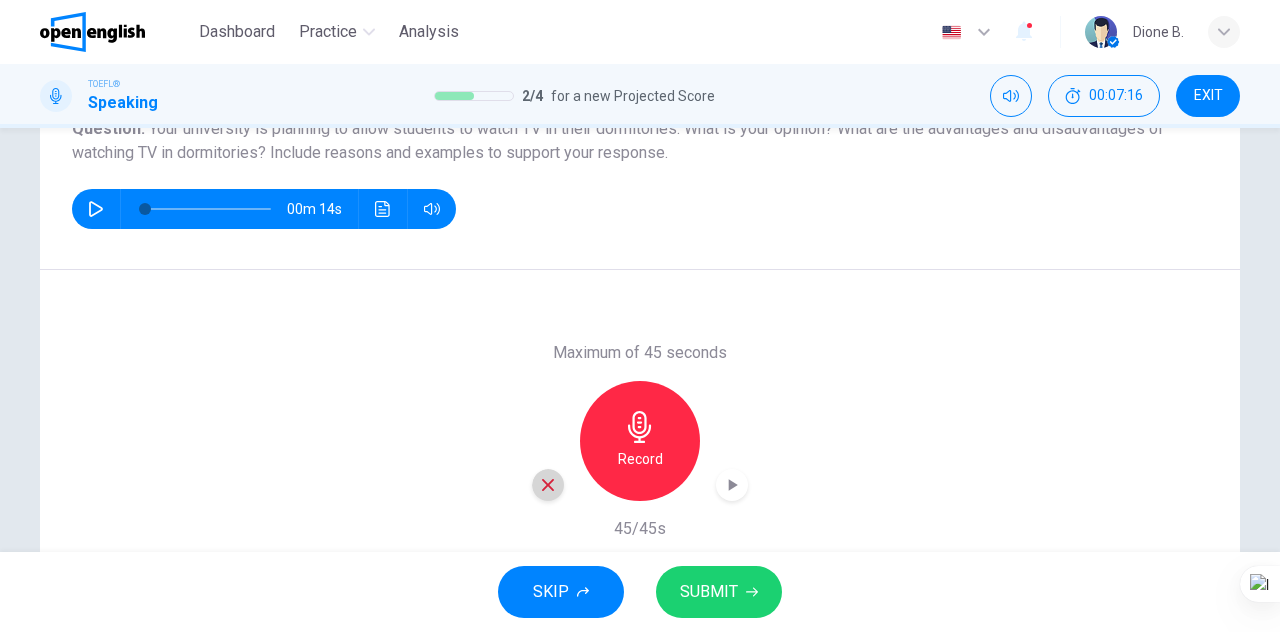 click 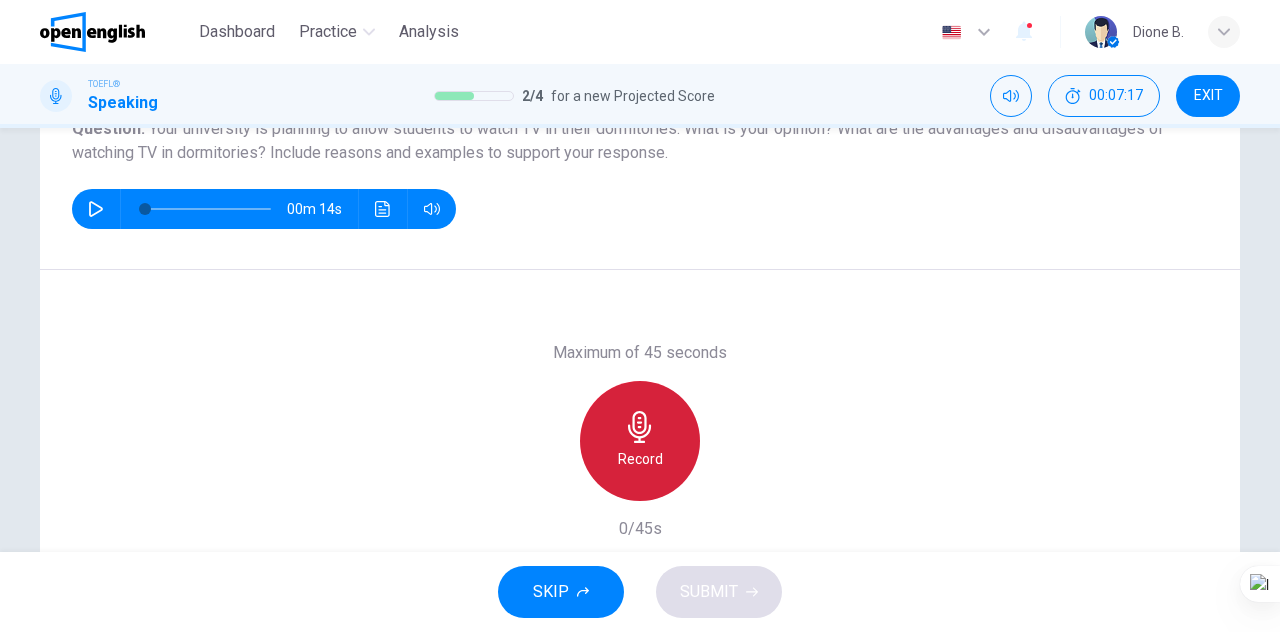 click 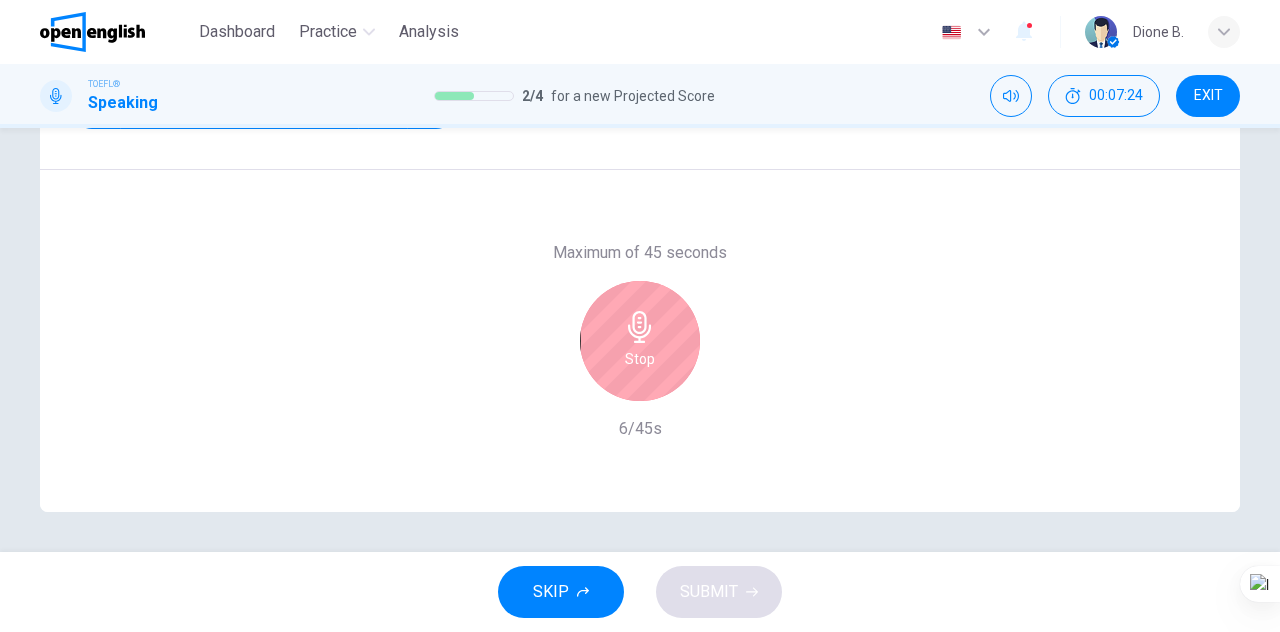 scroll, scrollTop: 251, scrollLeft: 0, axis: vertical 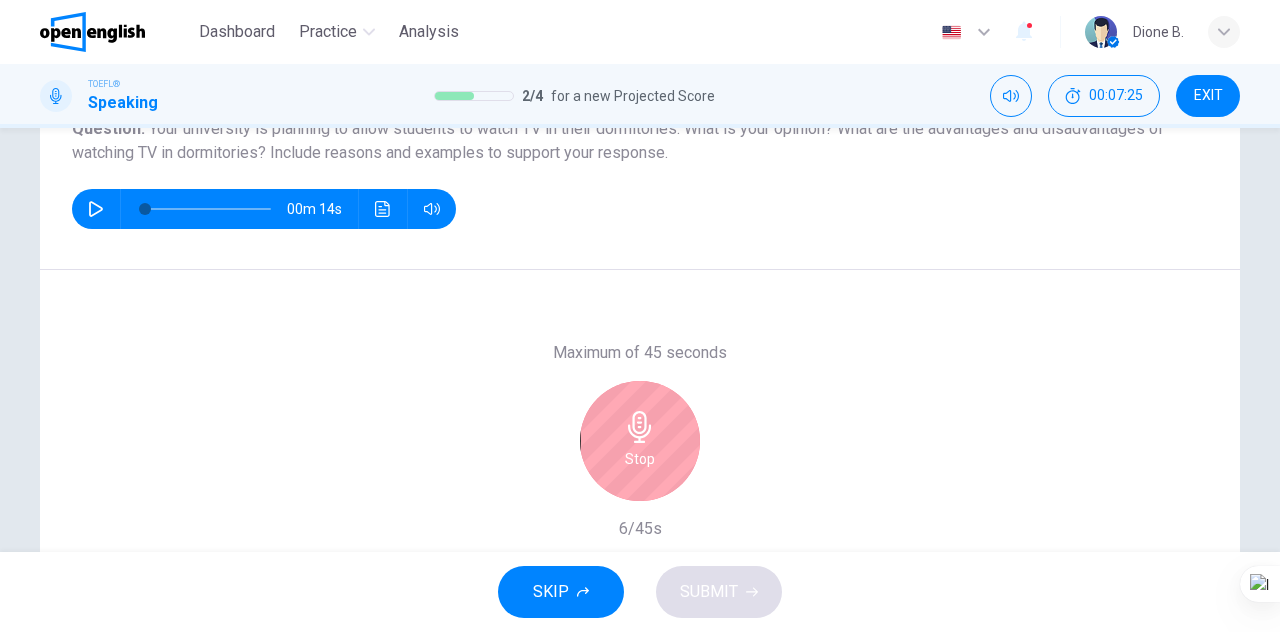 click 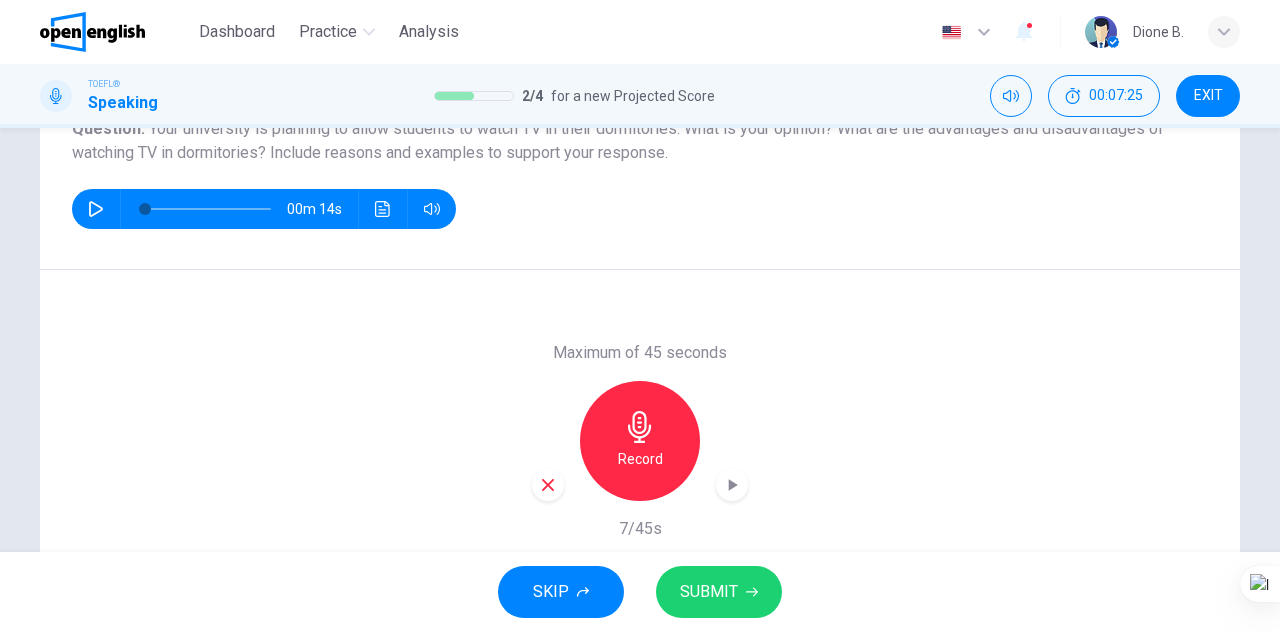 click 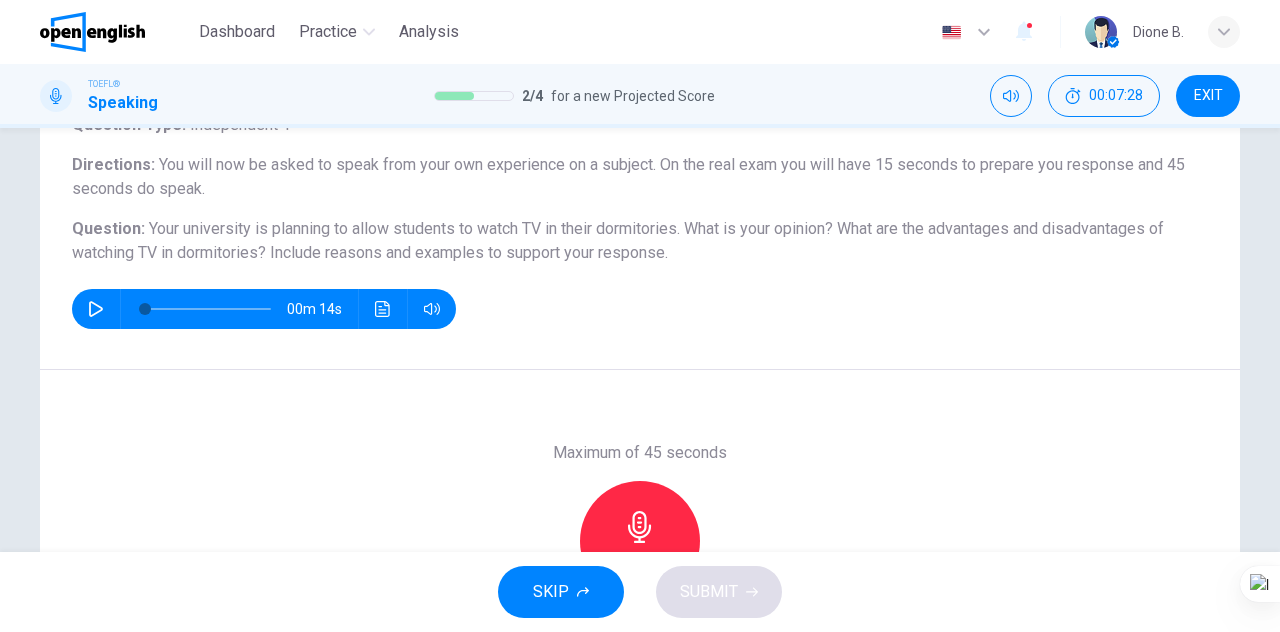 scroll, scrollTop: 251, scrollLeft: 0, axis: vertical 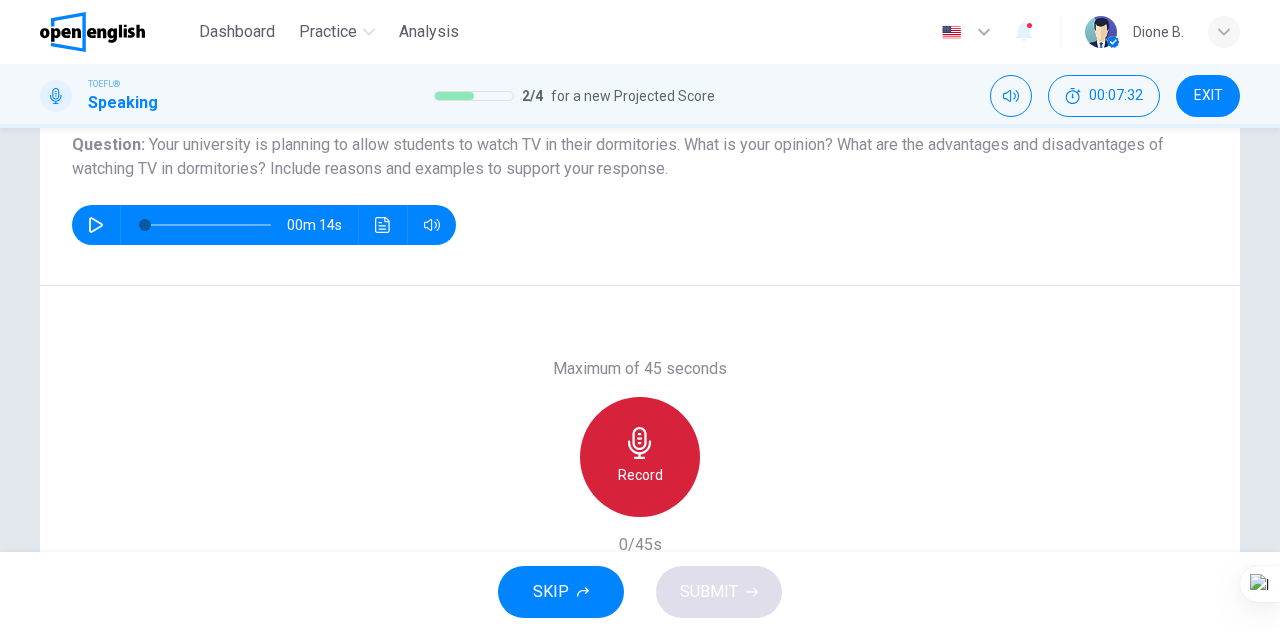 click 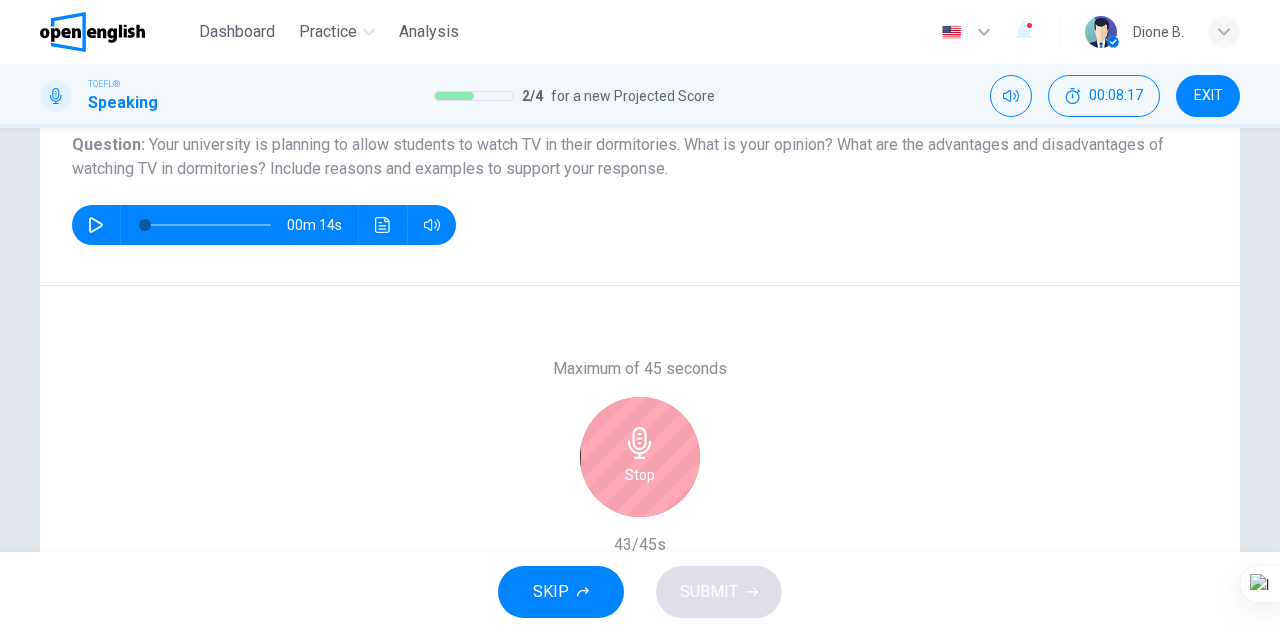 click on "Stop" at bounding box center [640, 457] 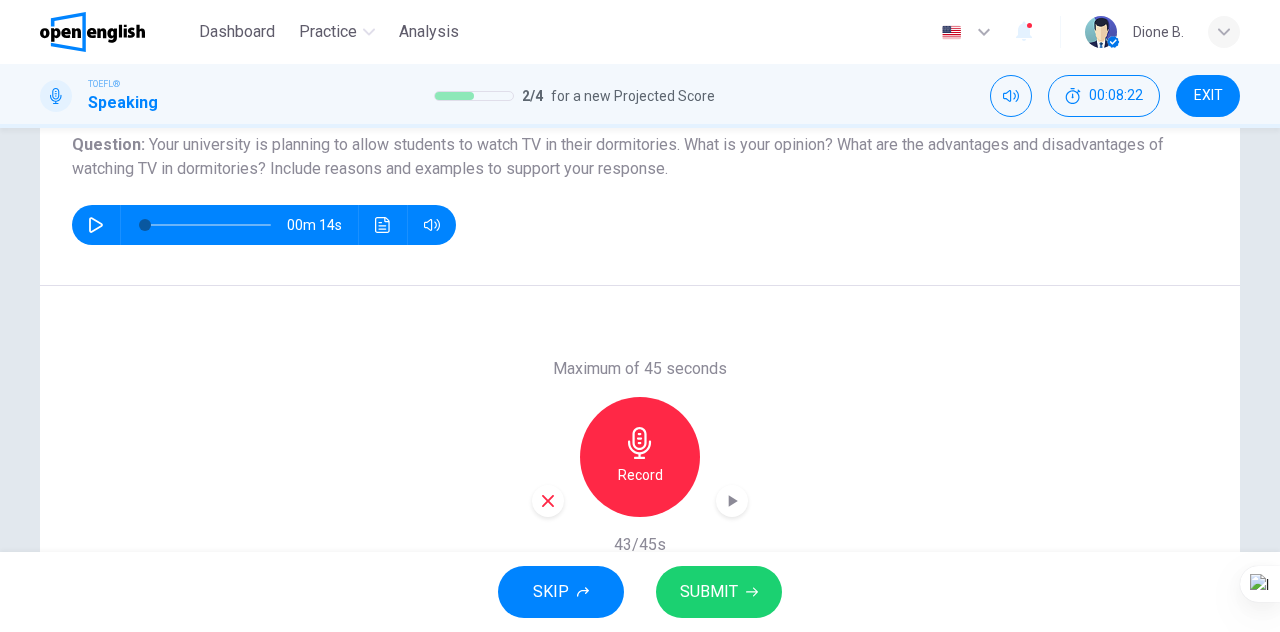 click 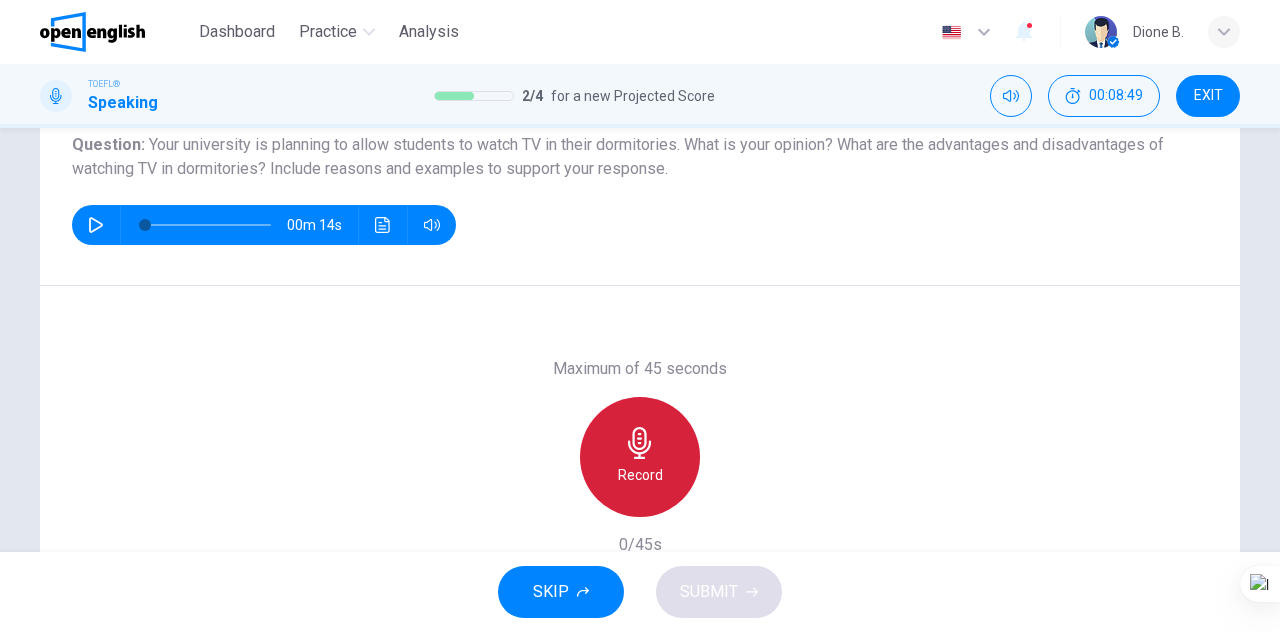 click 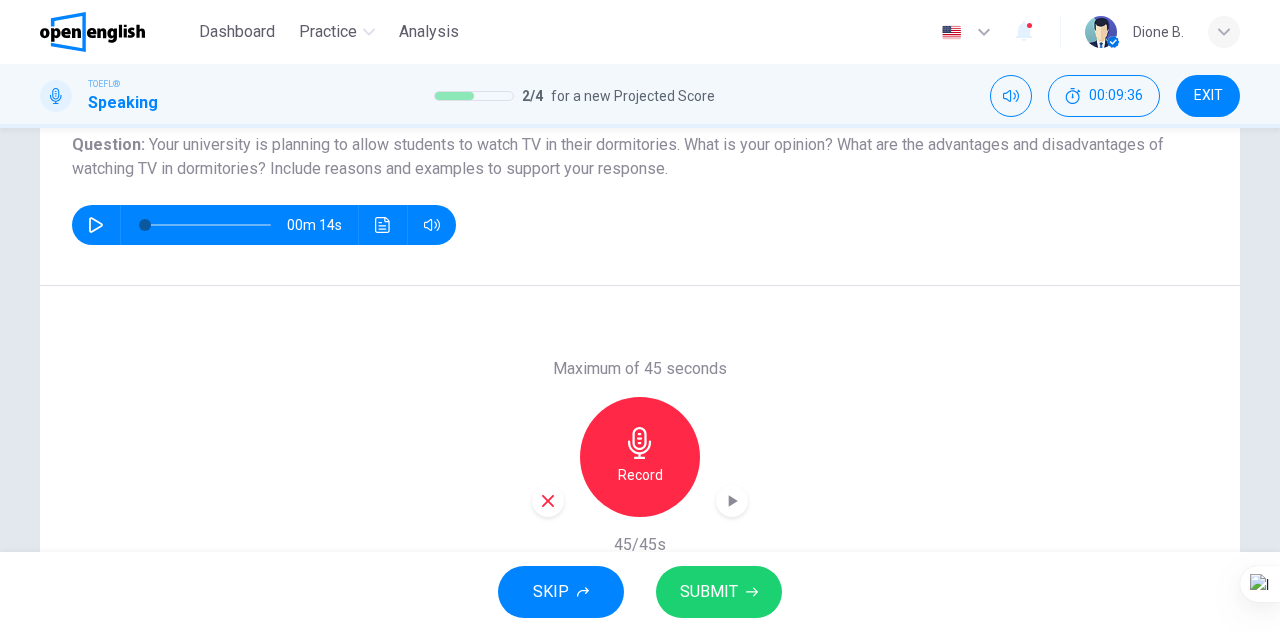 click 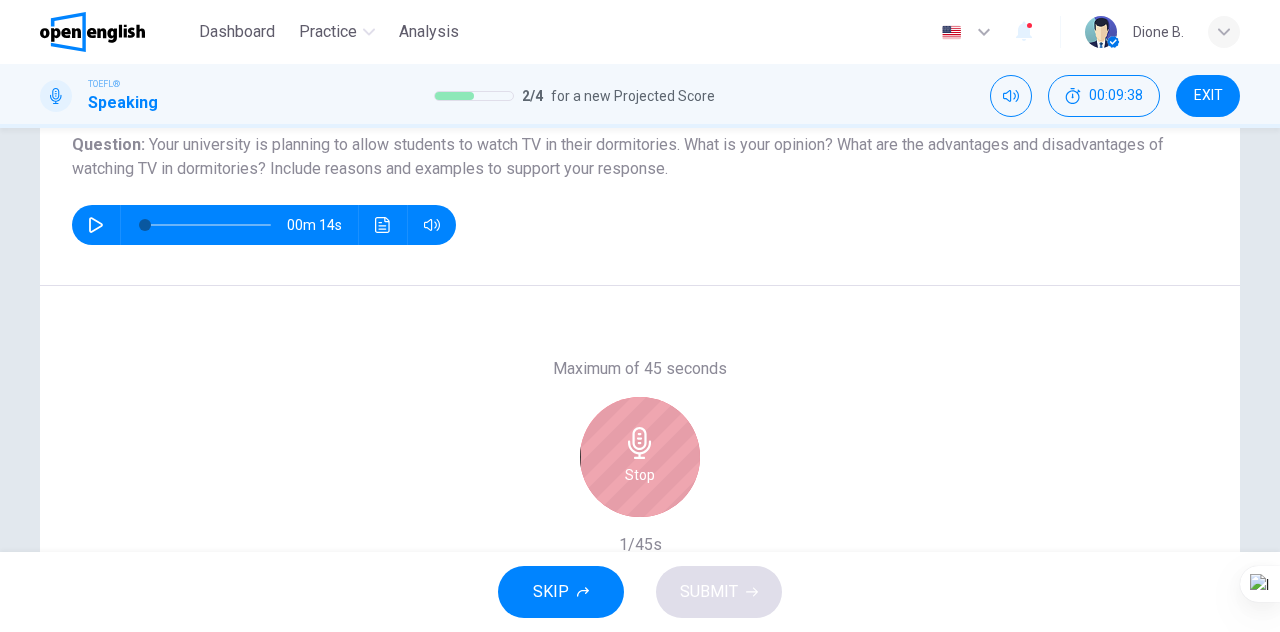 click 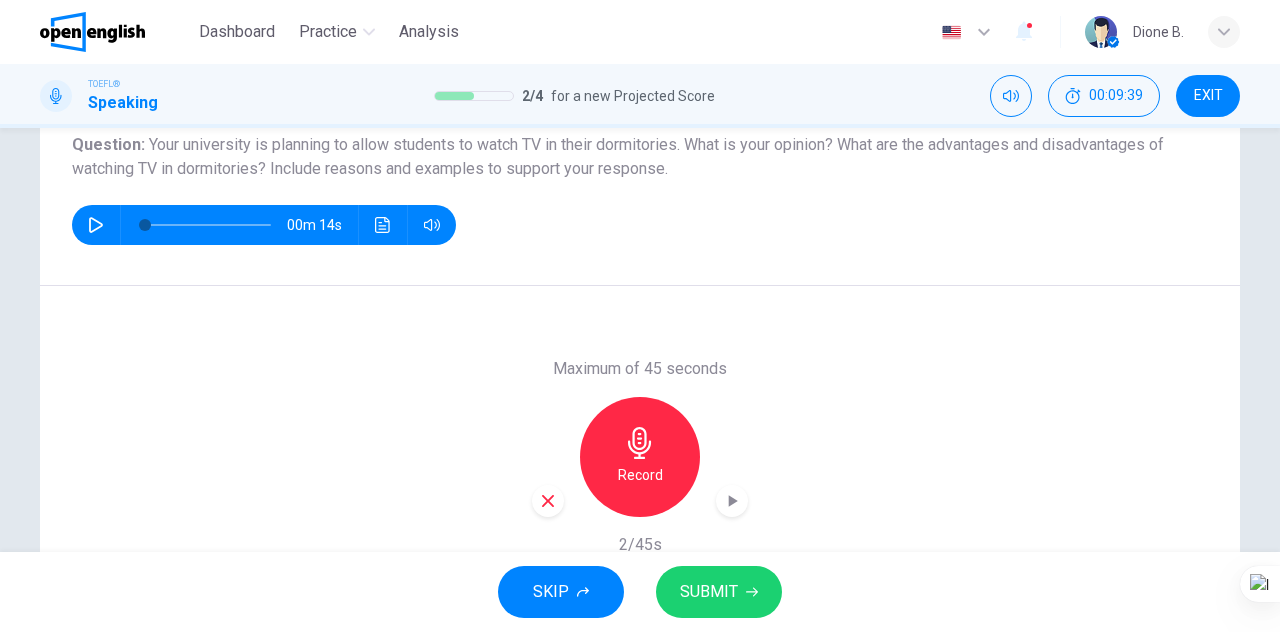 click 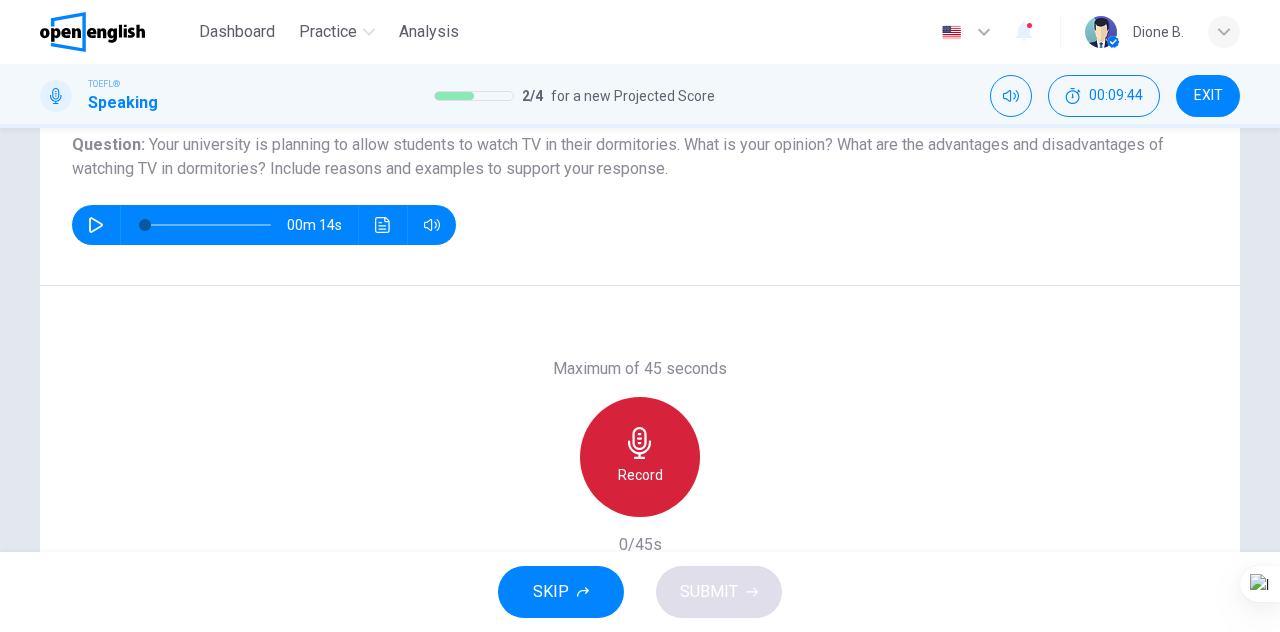 click 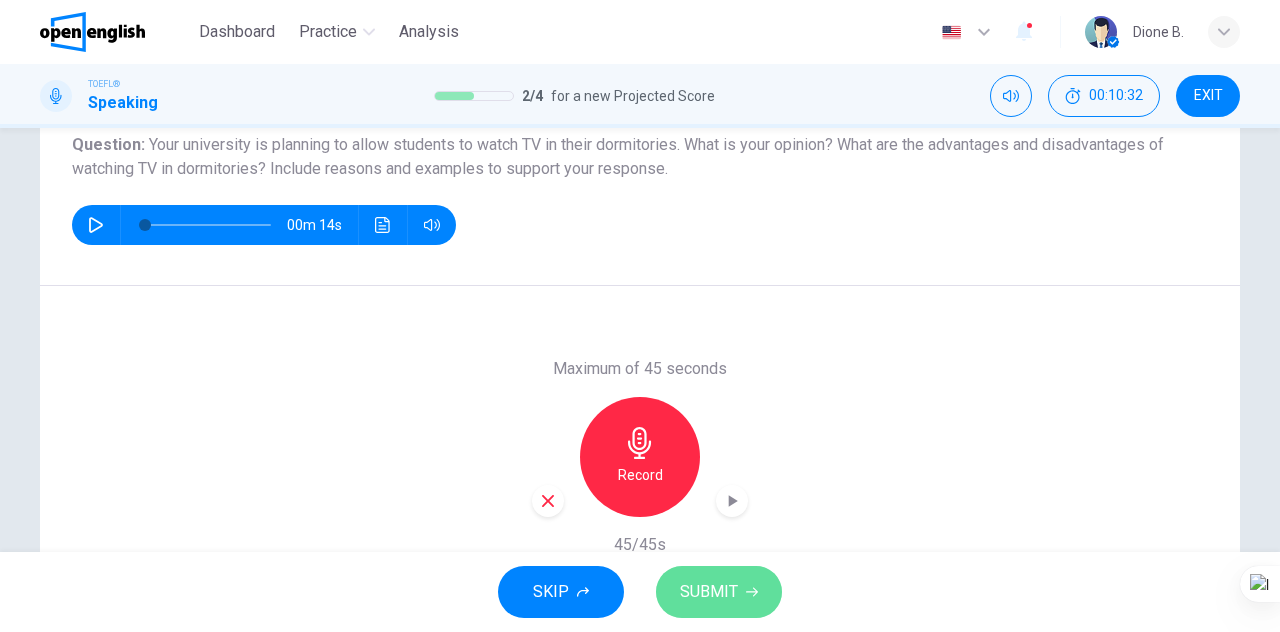 click on "SUBMIT" at bounding box center [709, 592] 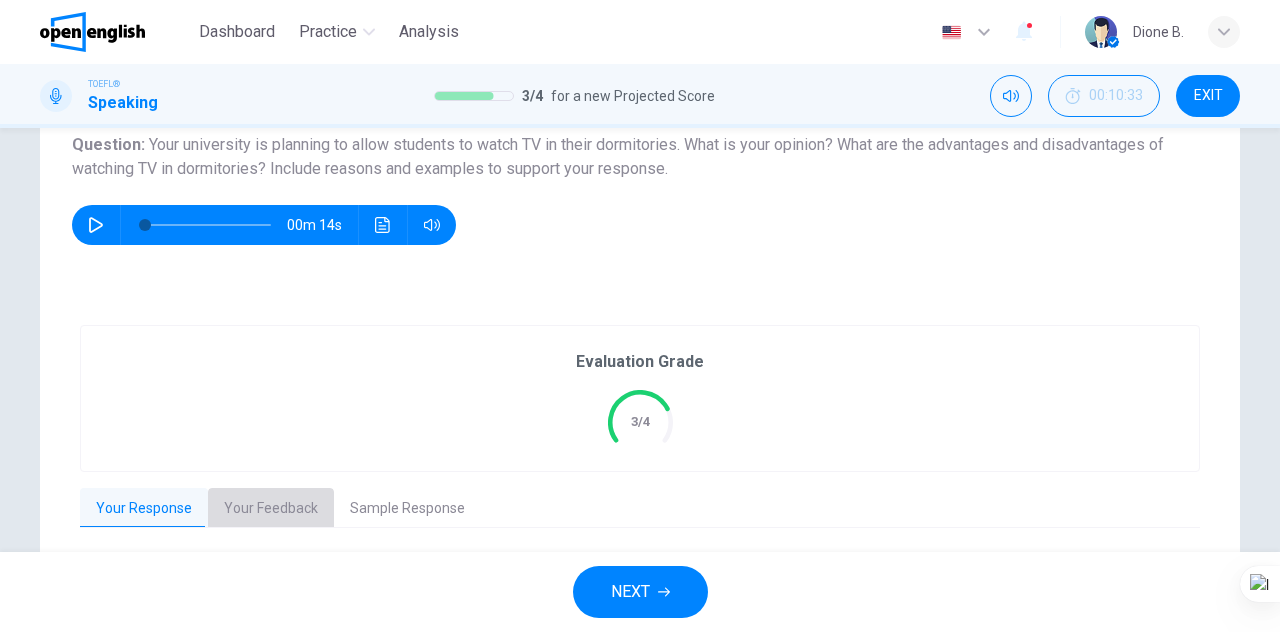 click on "Your Feedback" at bounding box center [271, 509] 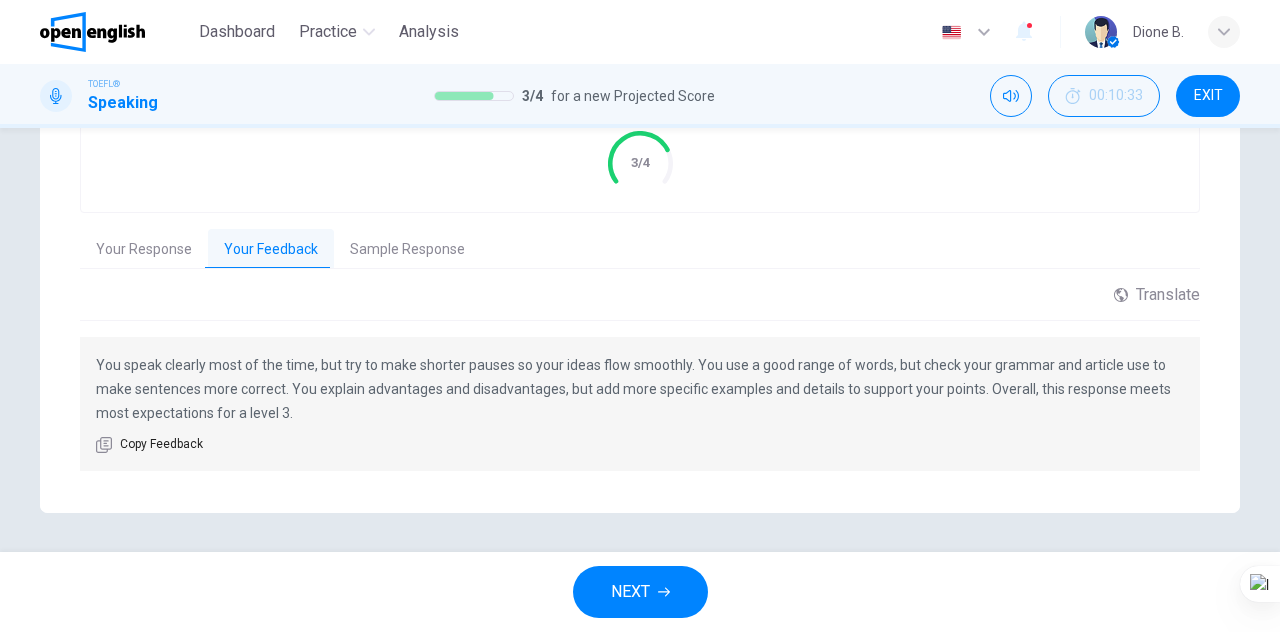 scroll, scrollTop: 494, scrollLeft: 0, axis: vertical 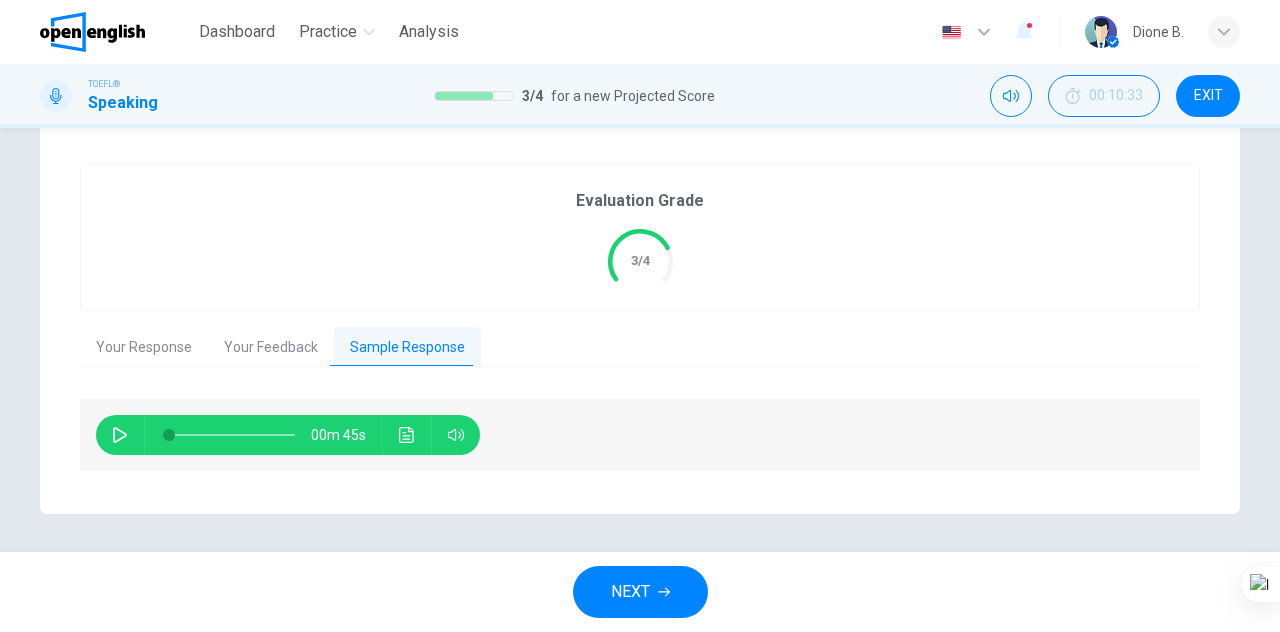 click 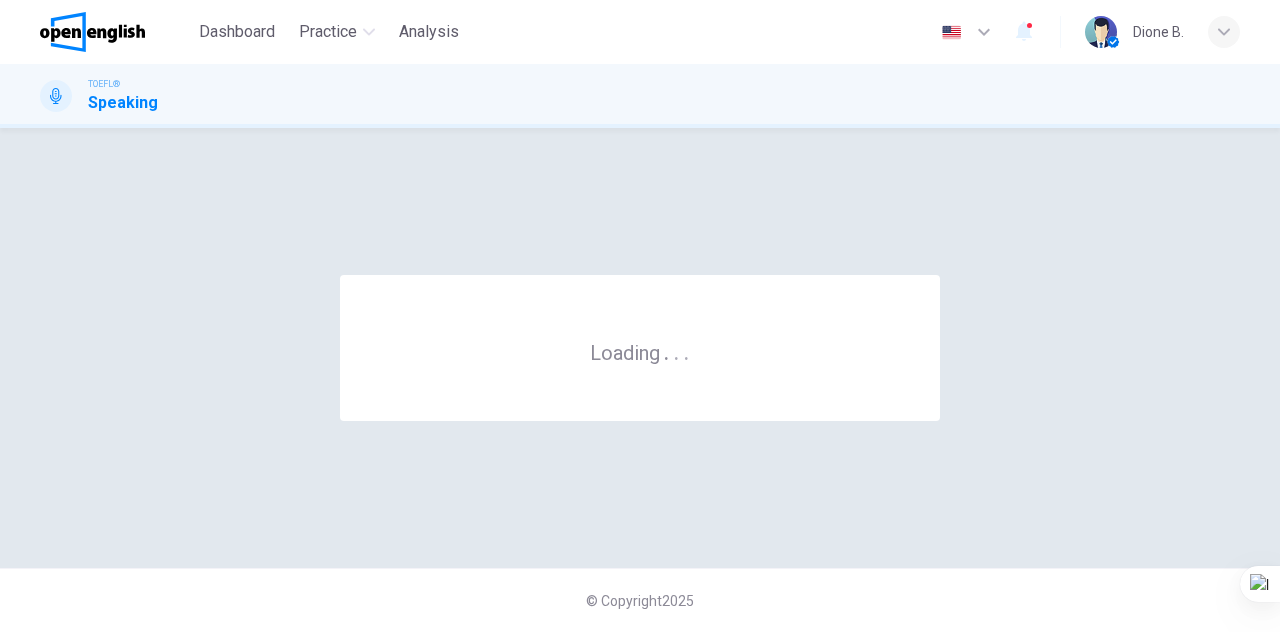 scroll, scrollTop: 0, scrollLeft: 0, axis: both 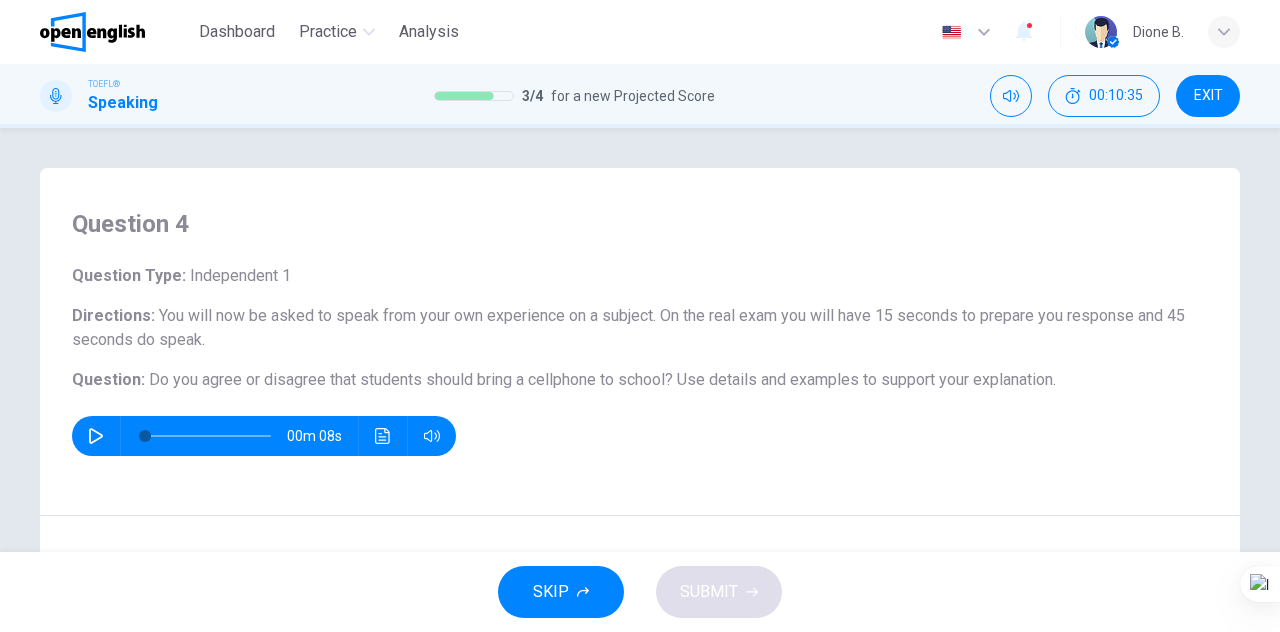 click 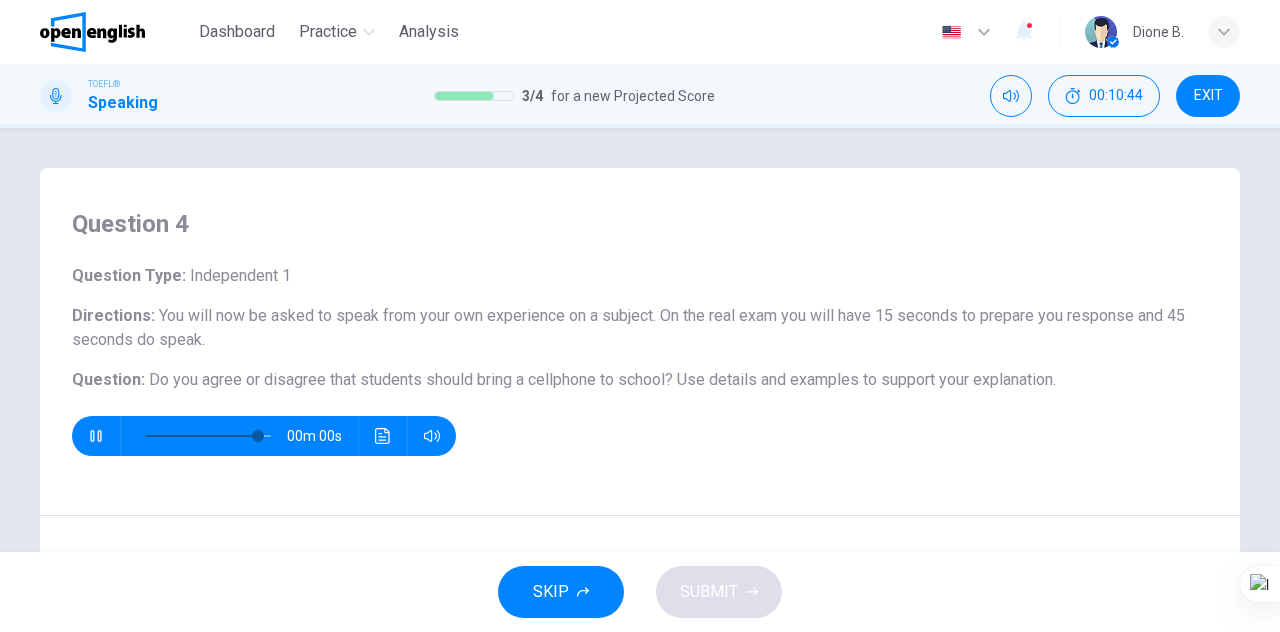 type on "*" 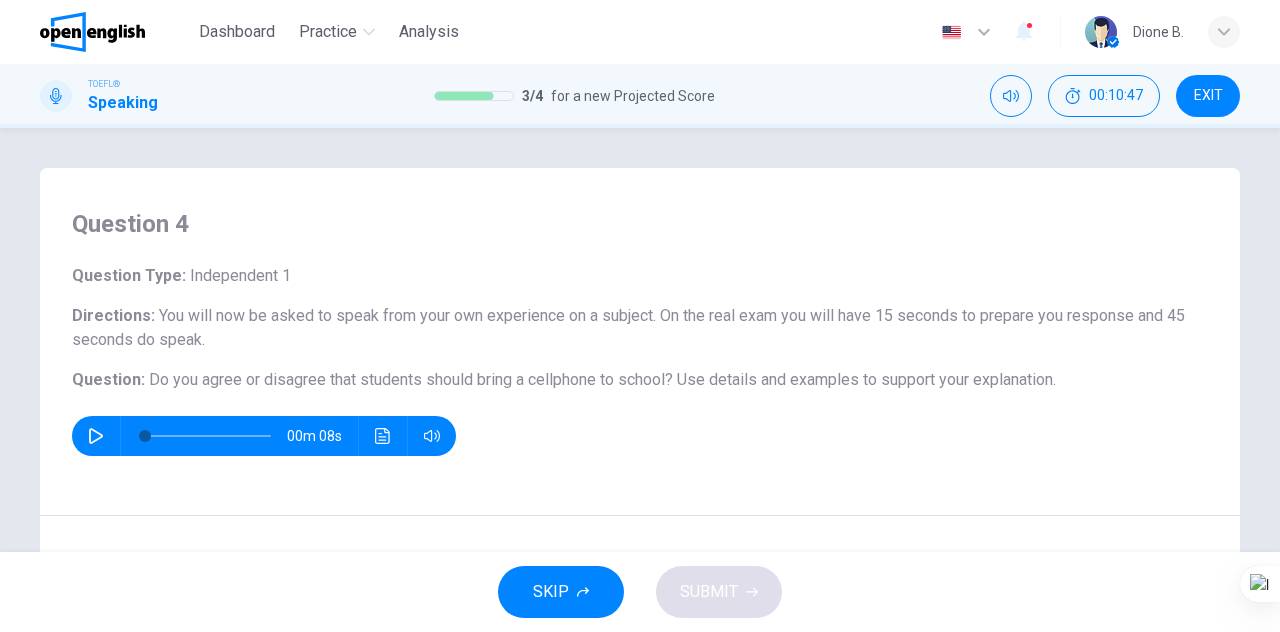 drag, startPoint x: 596, startPoint y: 377, endPoint x: 663, endPoint y: 383, distance: 67.26812 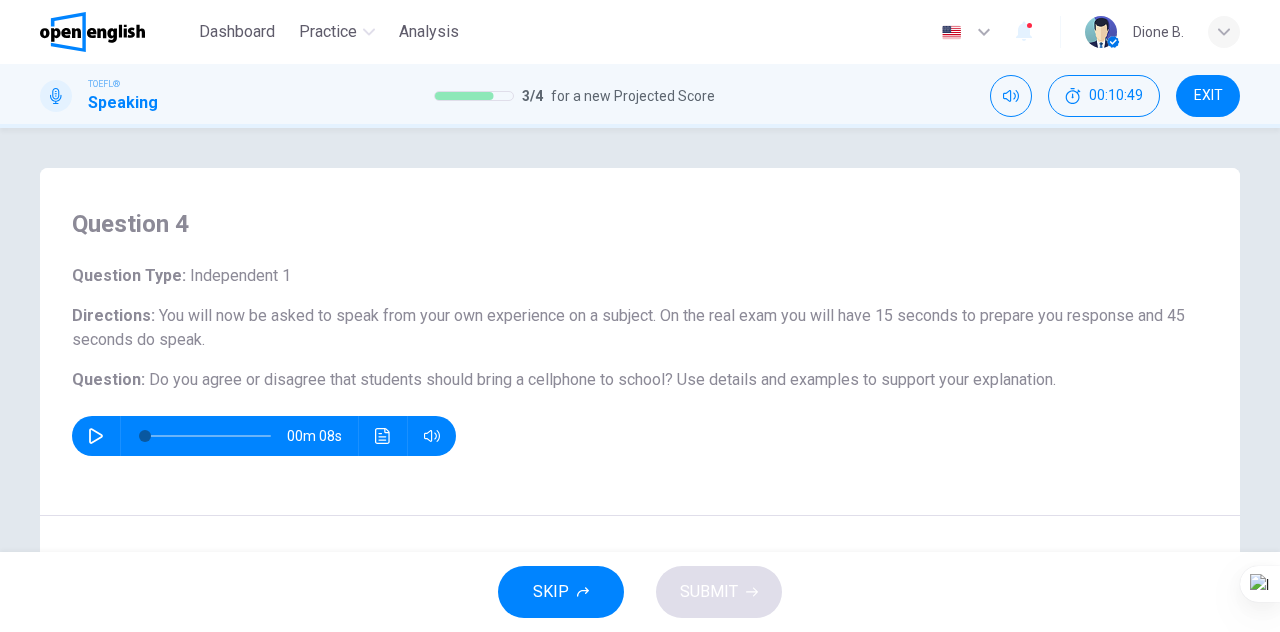 click on "Question   4 Question Type :   Independent 1 Directions :   You will now be asked to speak from your own experience on a subject. On the real exam you will have 15 seconds to prepare you response and 45 seconds do speak. Question :   Do you agree or disagree that students should bring a cellphone to school?    Use details and examples to support your explanation.
00m 08s" at bounding box center (640, 342) 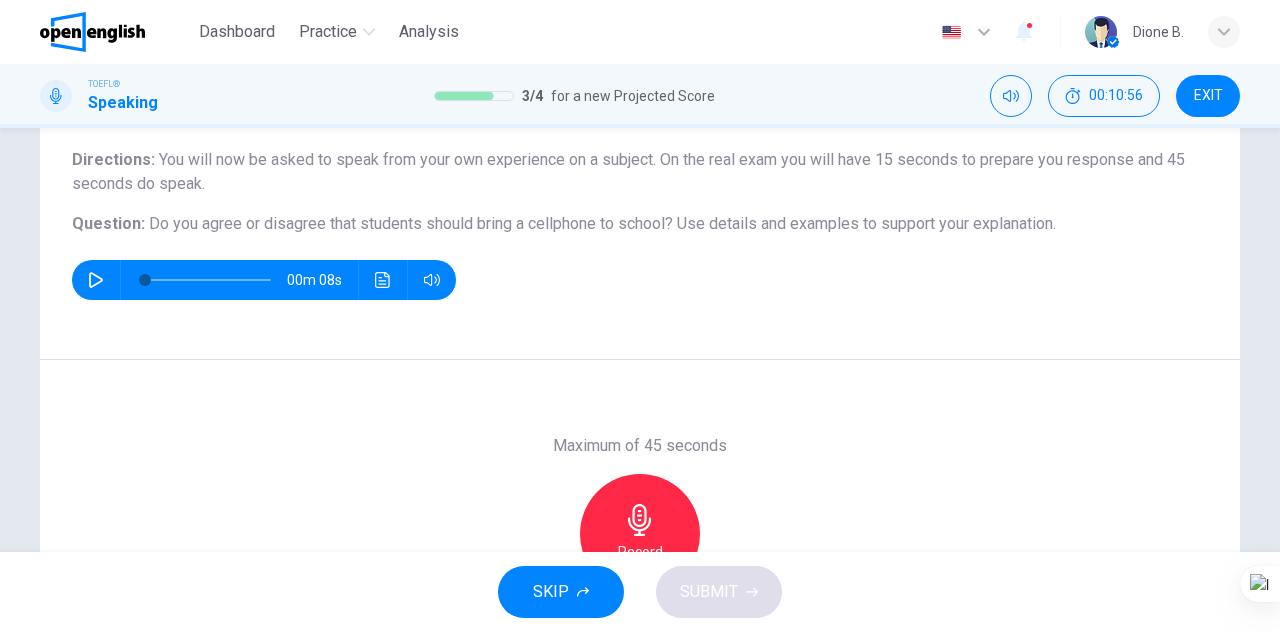 scroll, scrollTop: 200, scrollLeft: 0, axis: vertical 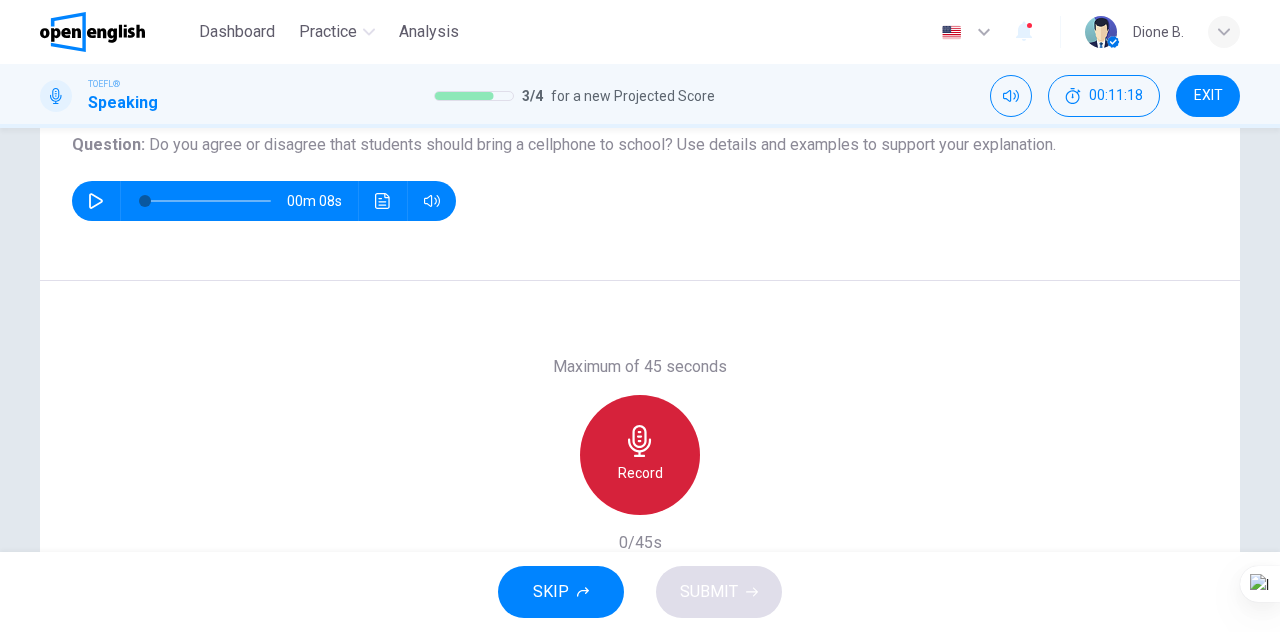 click 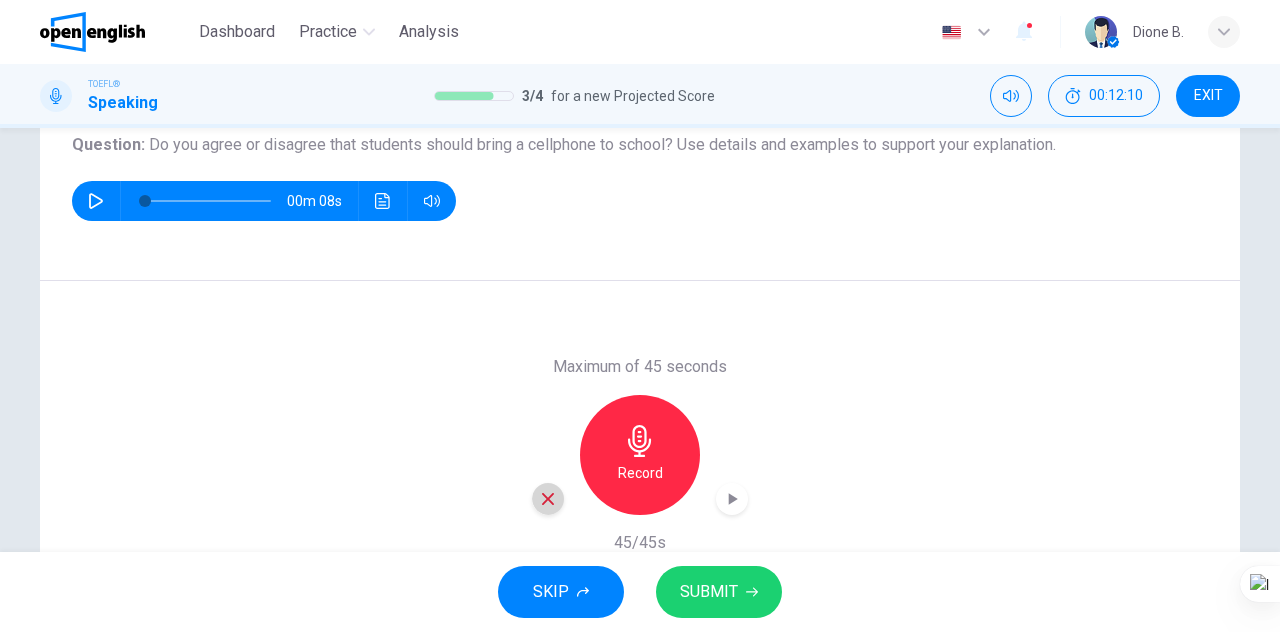 click 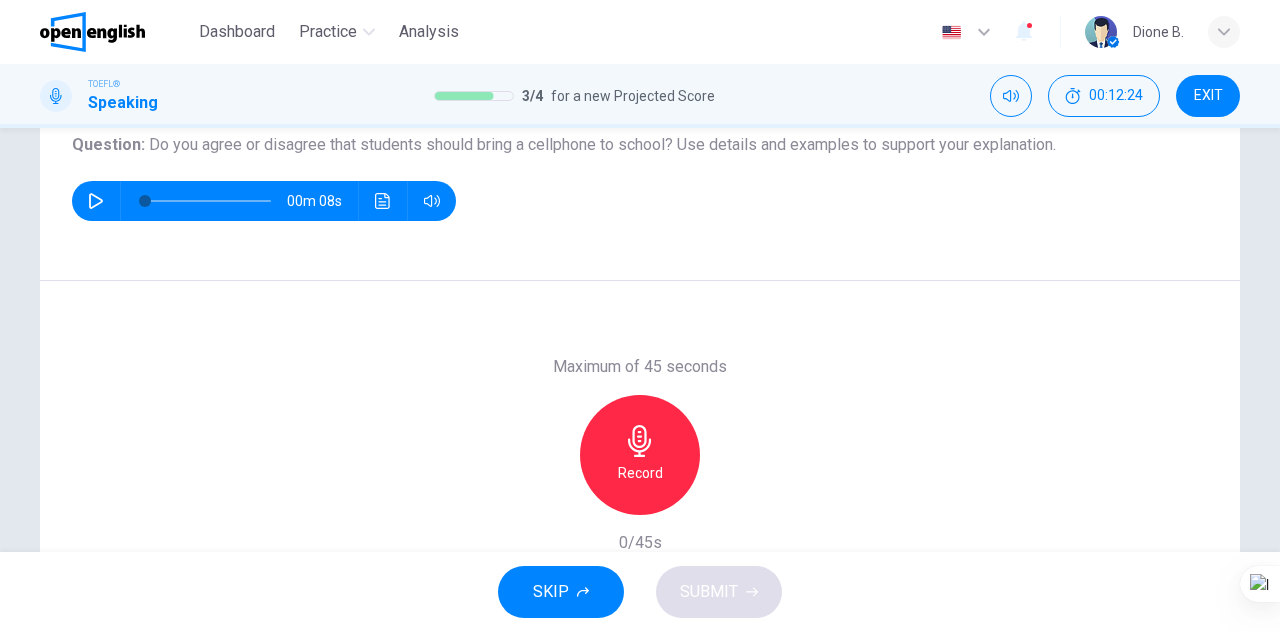 click on "Record" at bounding box center (640, 455) 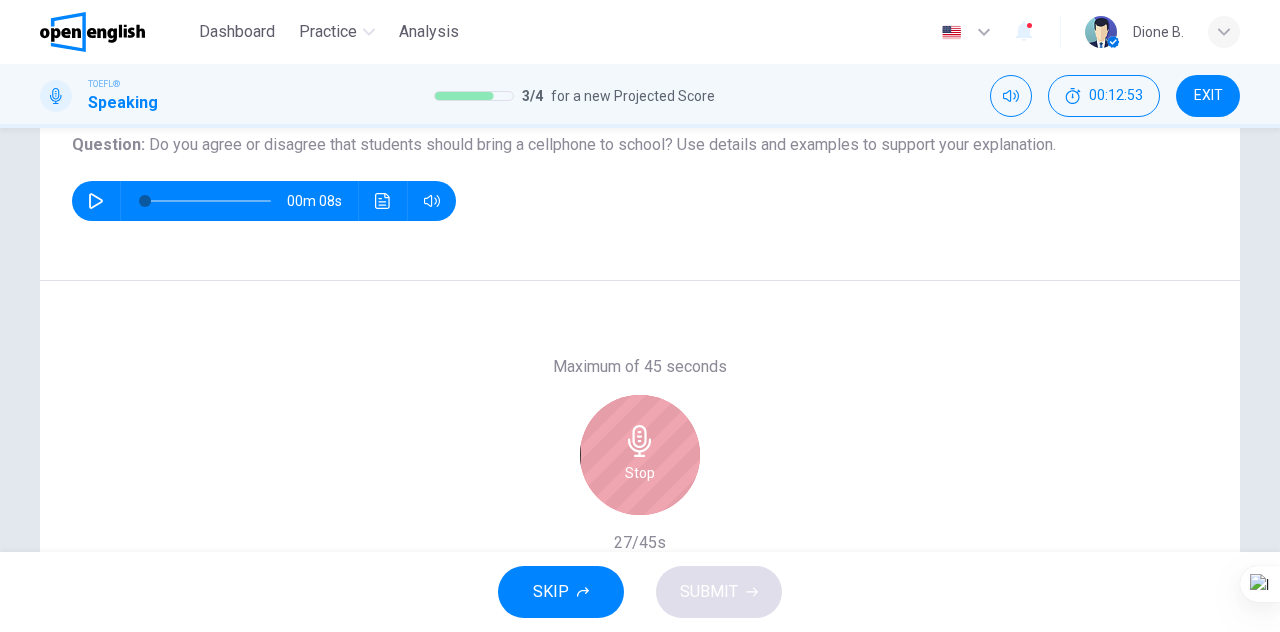 click on "Stop" at bounding box center [640, 455] 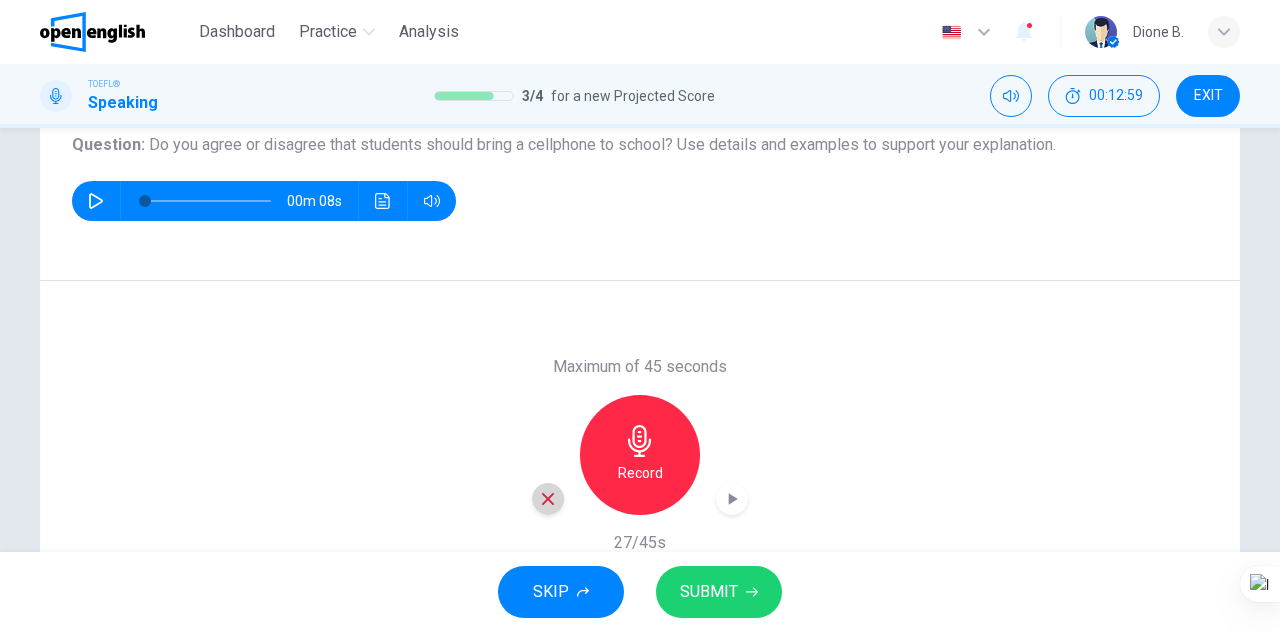 click 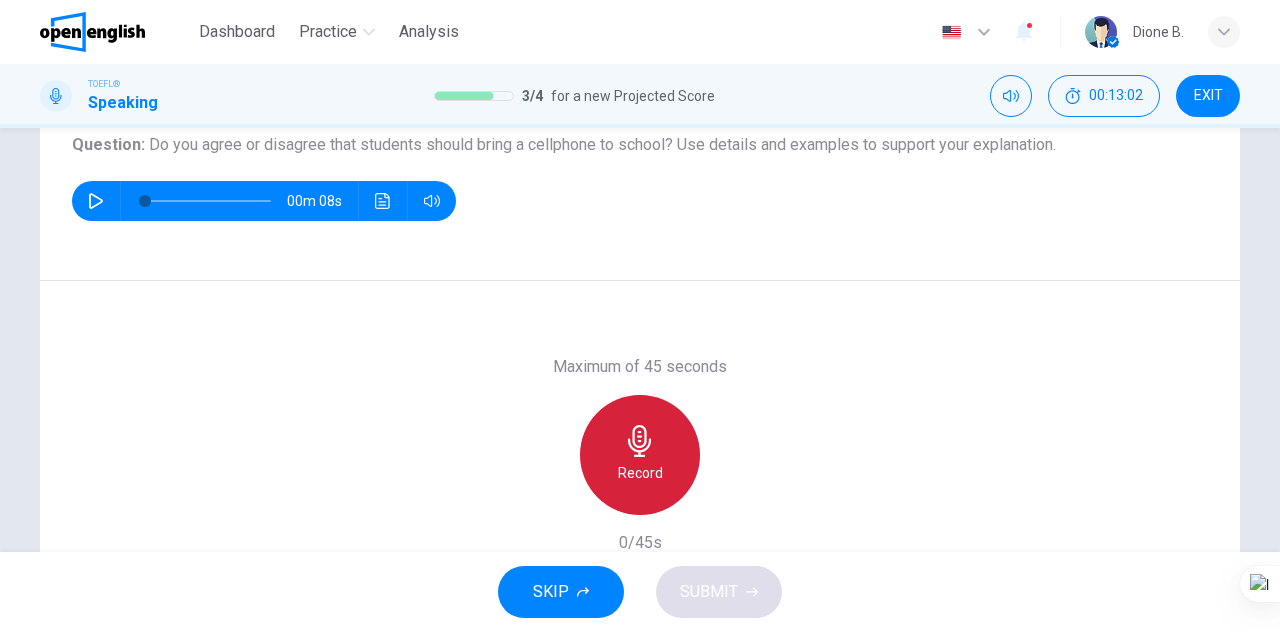 click 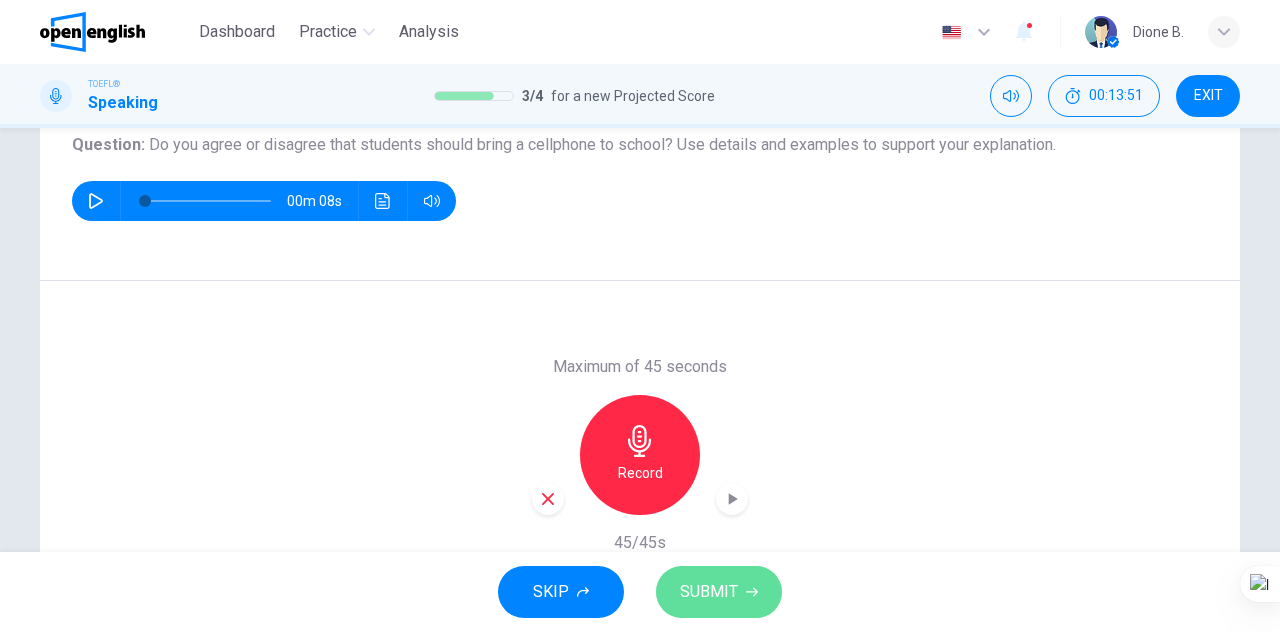 click on "SUBMIT" at bounding box center [709, 592] 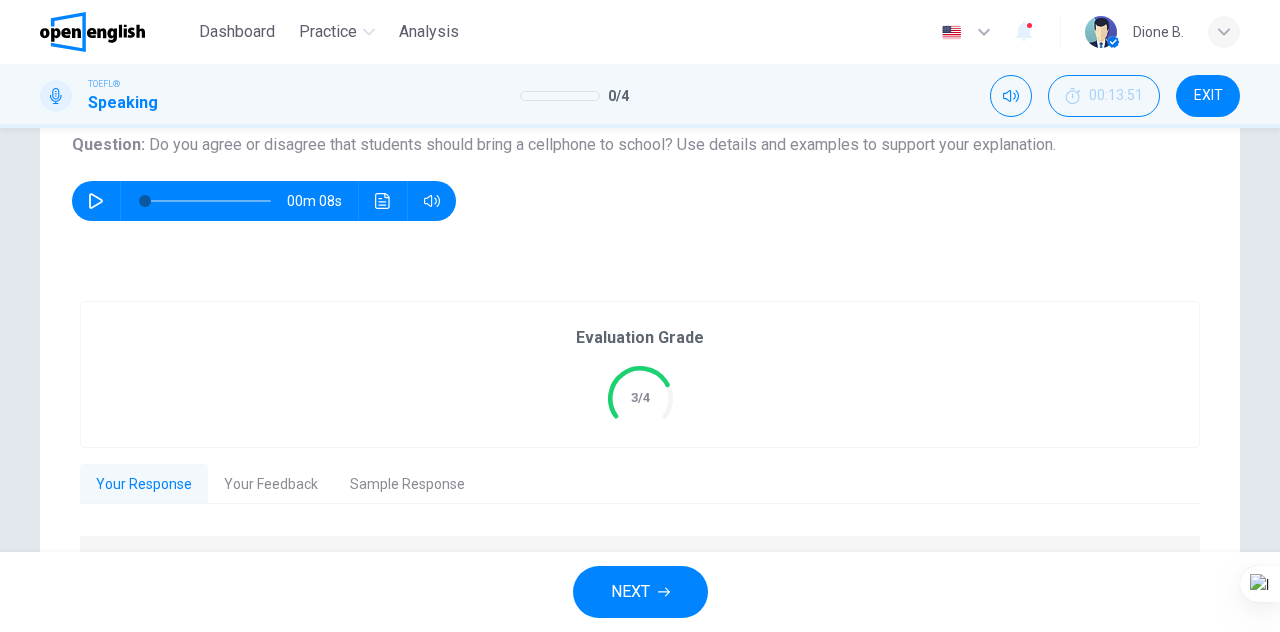 scroll, scrollTop: 0, scrollLeft: 0, axis: both 